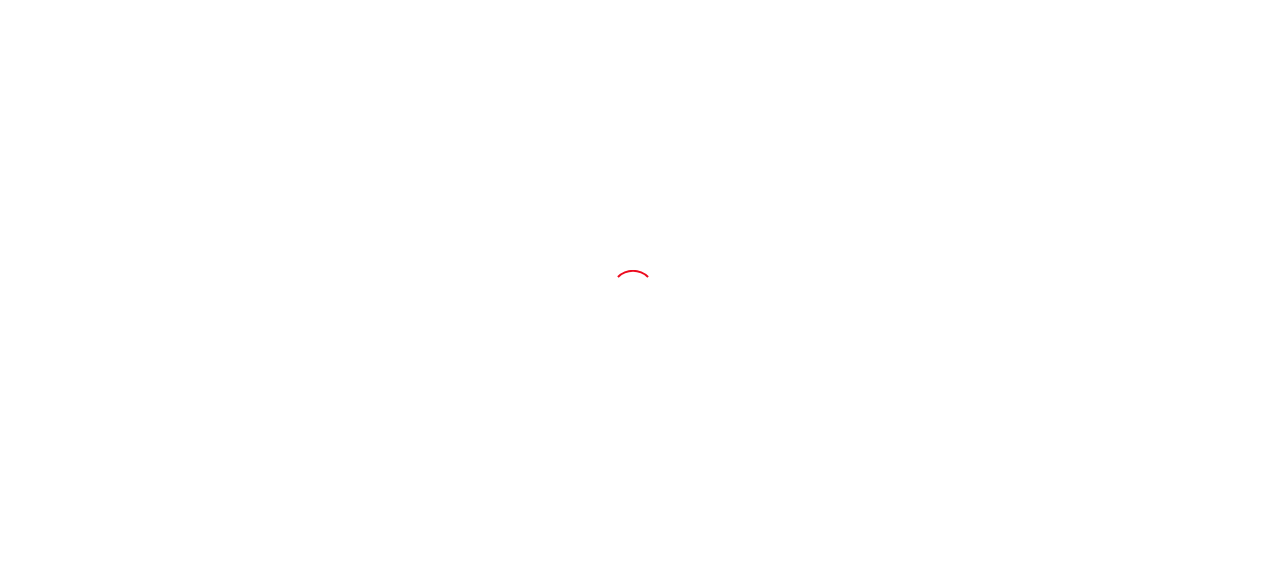 scroll, scrollTop: 0, scrollLeft: 0, axis: both 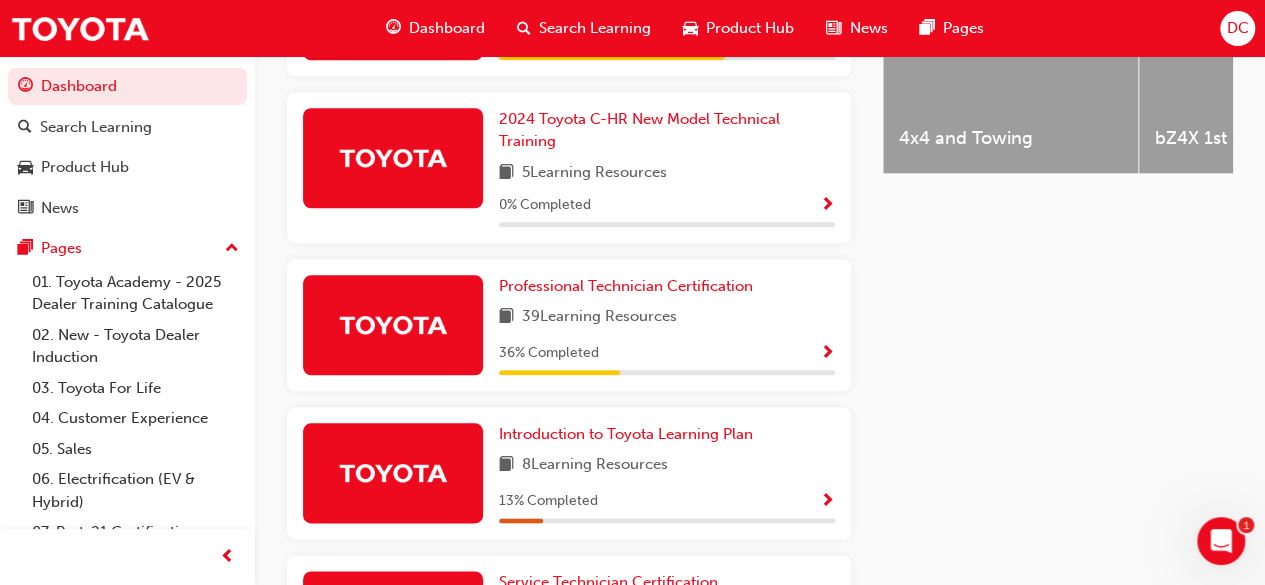 click at bounding box center [827, 354] 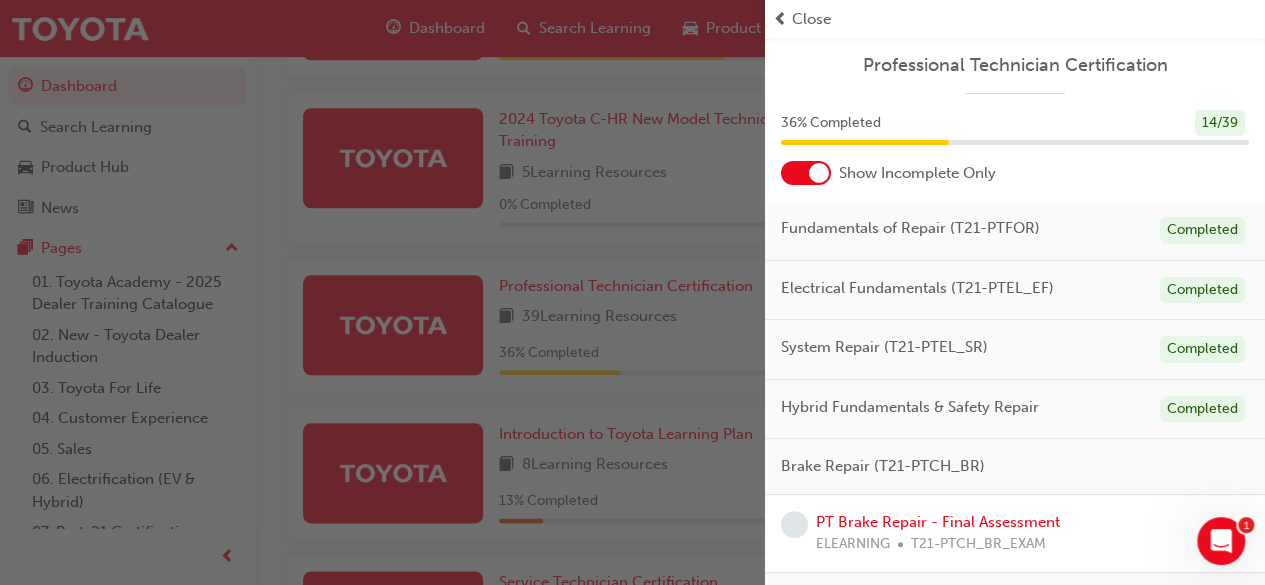 click on "Brake Repair (T21-PTCH_BR)" at bounding box center [1015, 467] 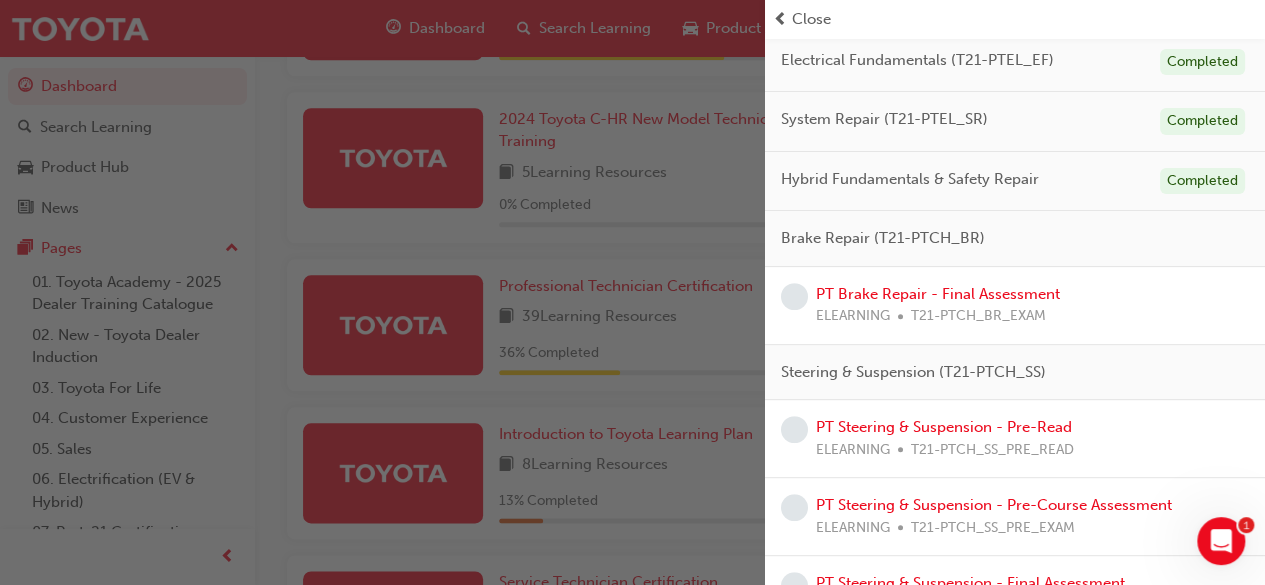 scroll, scrollTop: 240, scrollLeft: 0, axis: vertical 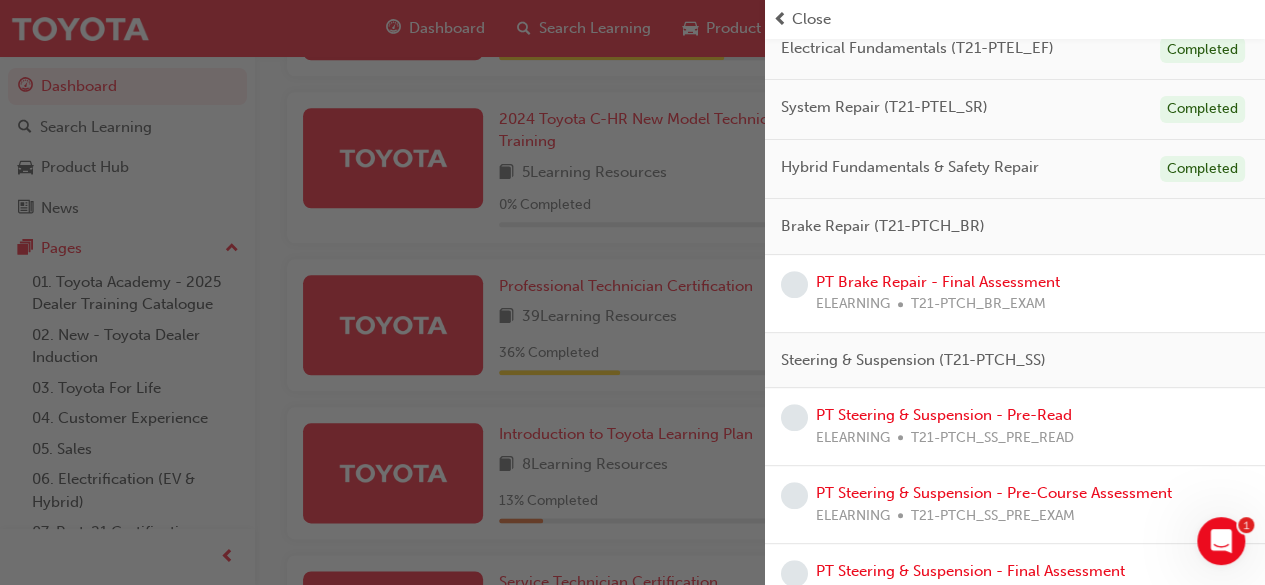 click on "T21-PTCH_BR_EXAM" at bounding box center (978, 304) 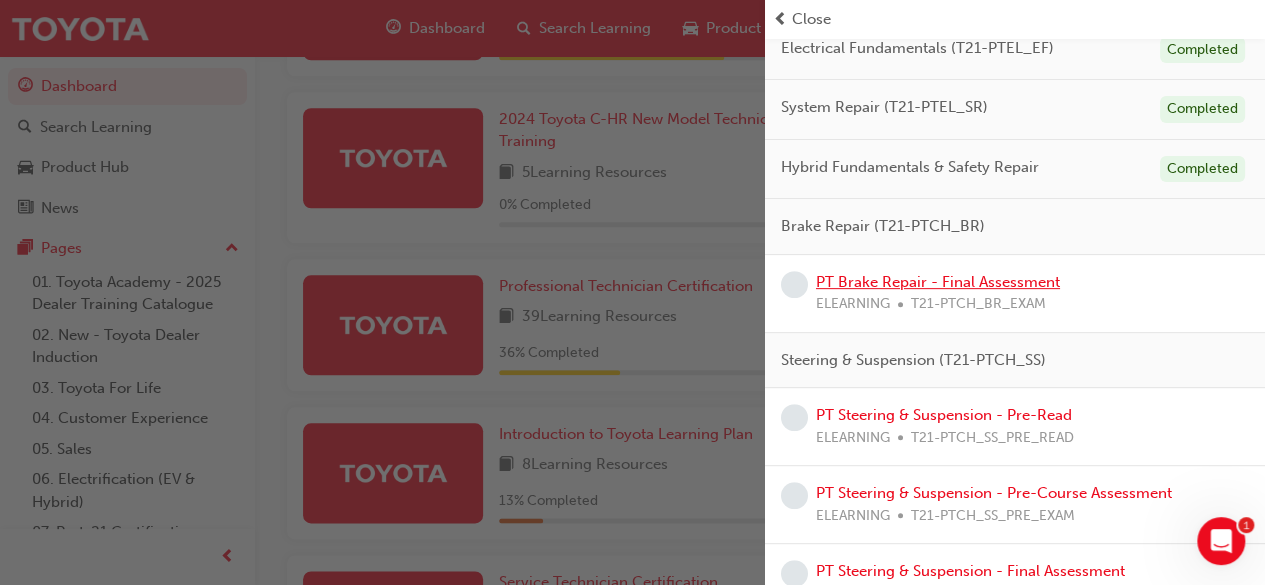 click on "PT Brake Repair - Final Assessment" at bounding box center (938, 282) 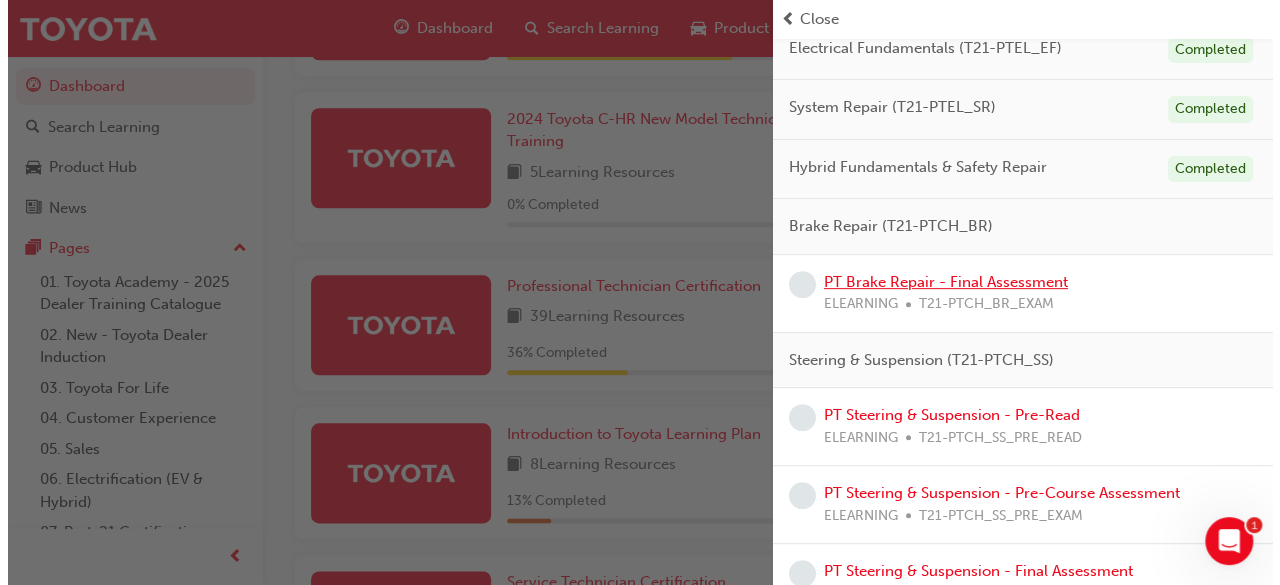 scroll, scrollTop: 0, scrollLeft: 0, axis: both 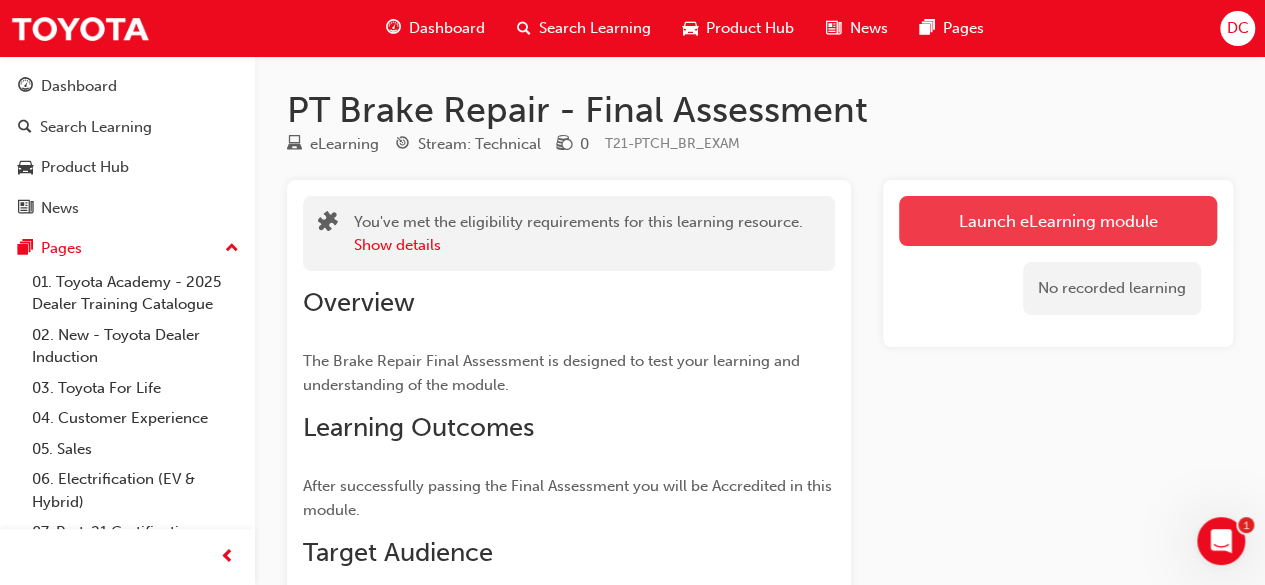 click on "Launch eLearning module" at bounding box center [1058, 221] 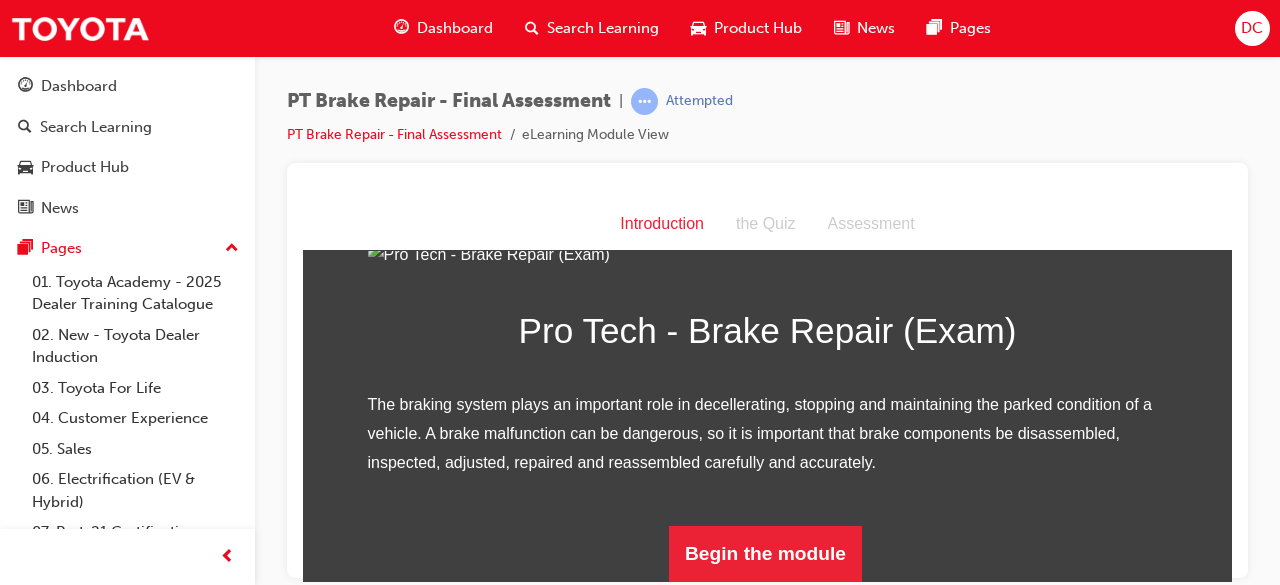 scroll, scrollTop: 283, scrollLeft: 0, axis: vertical 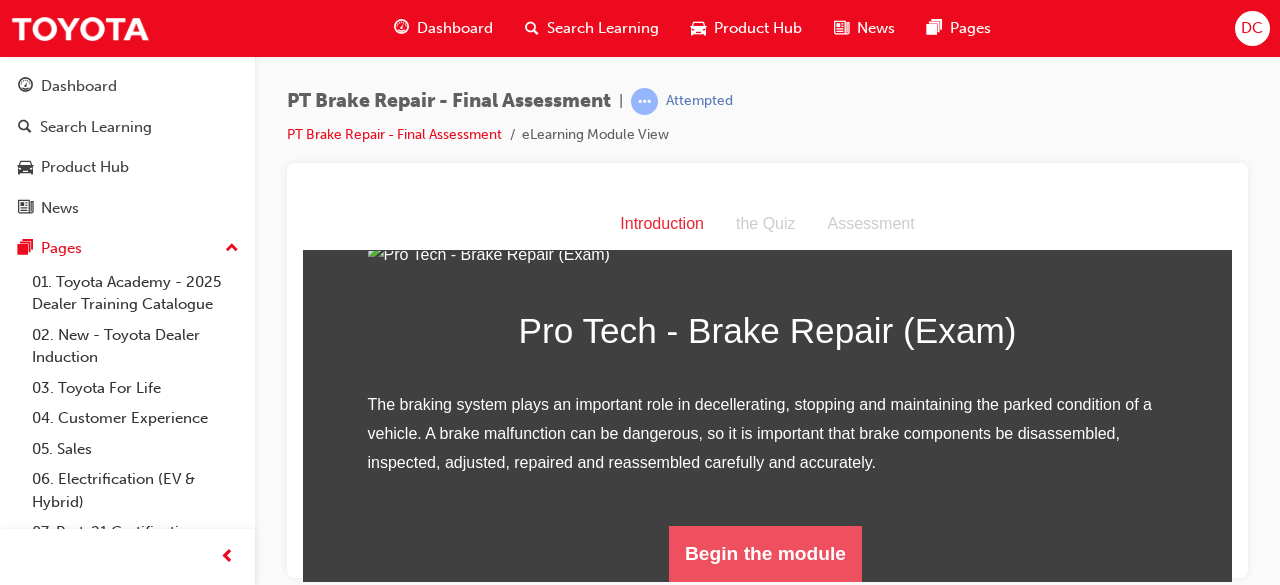 click on "Begin the module" at bounding box center (765, 553) 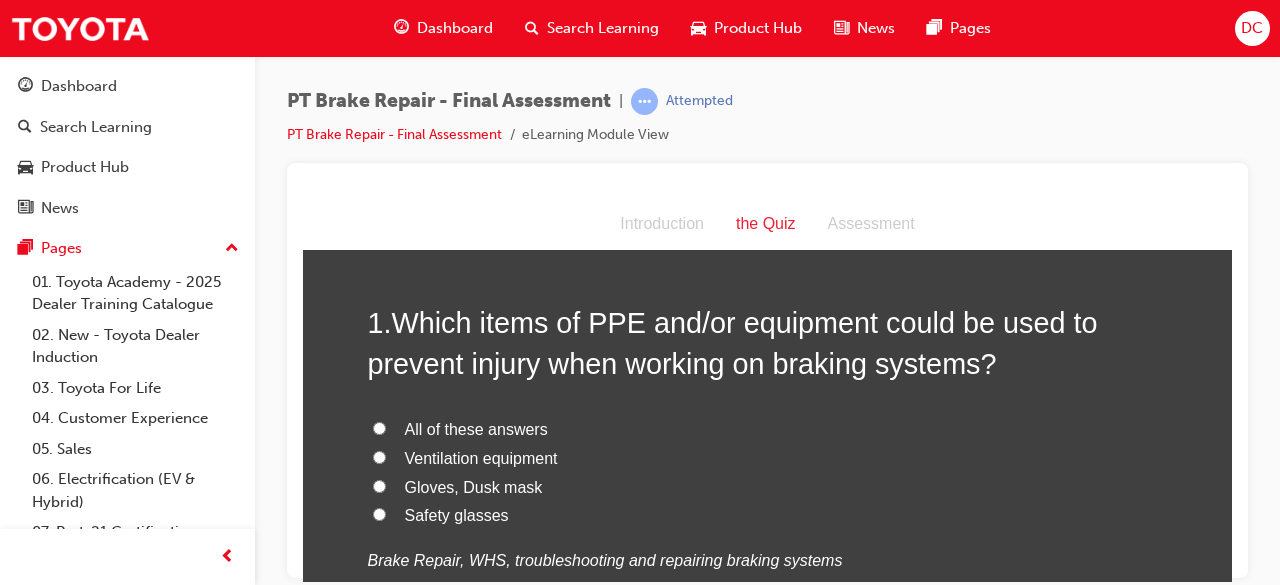 scroll, scrollTop: 80, scrollLeft: 0, axis: vertical 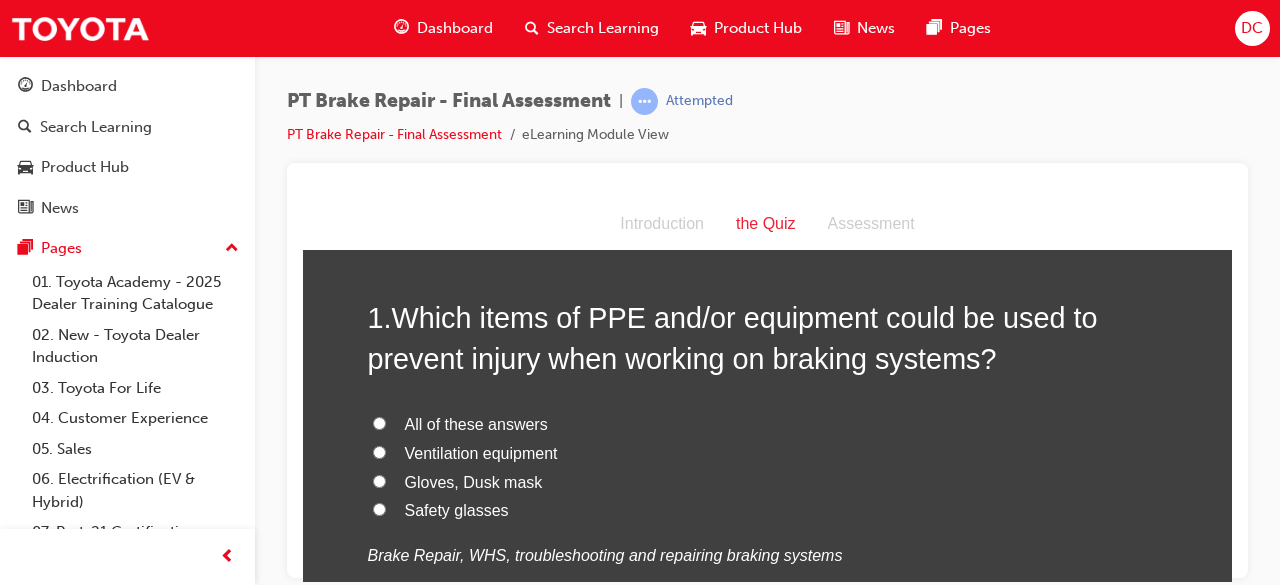 click on "All of these answers" at bounding box center (476, 423) 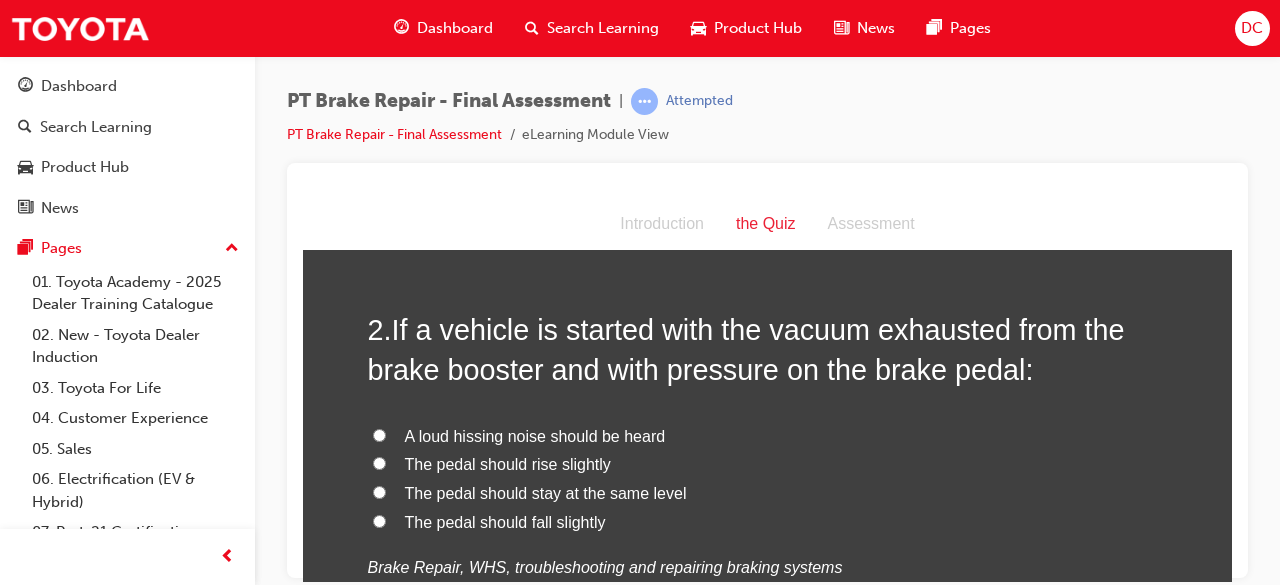 scroll, scrollTop: 560, scrollLeft: 0, axis: vertical 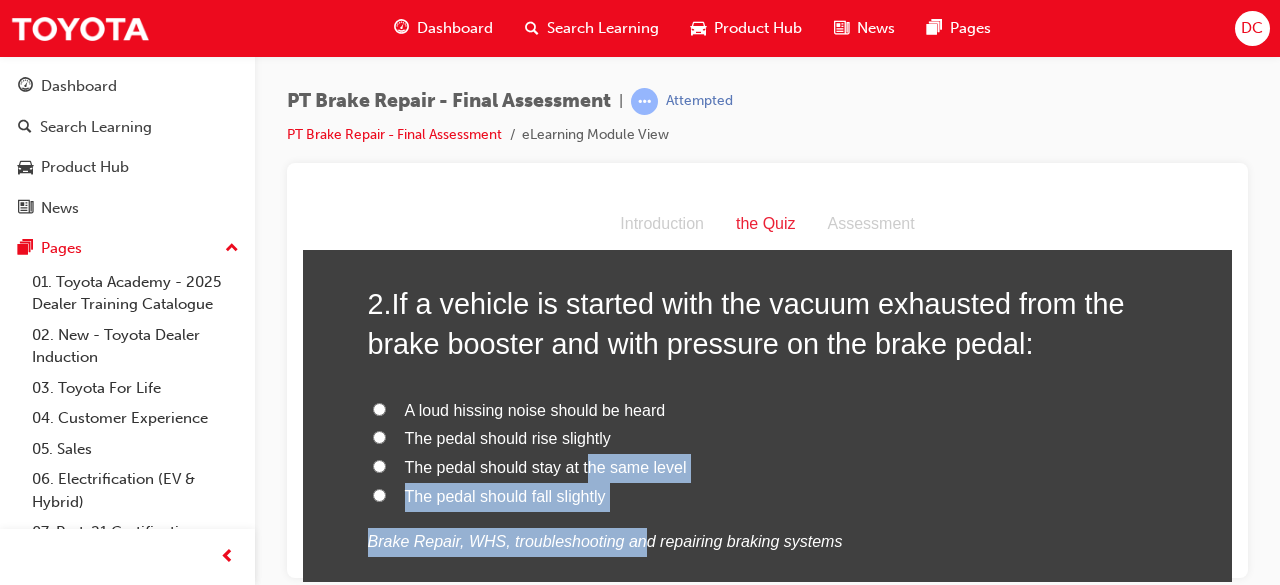 drag, startPoint x: 619, startPoint y: 510, endPoint x: 572, endPoint y: 473, distance: 59.816387 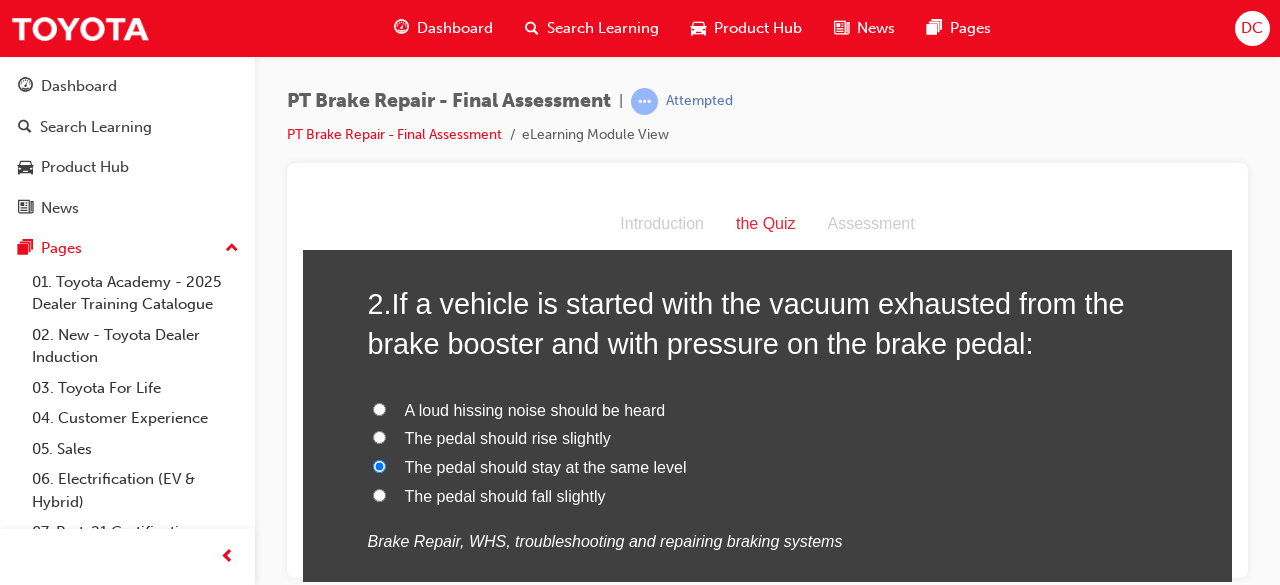 click on "The pedal should stay at the same level" at bounding box center (546, 466) 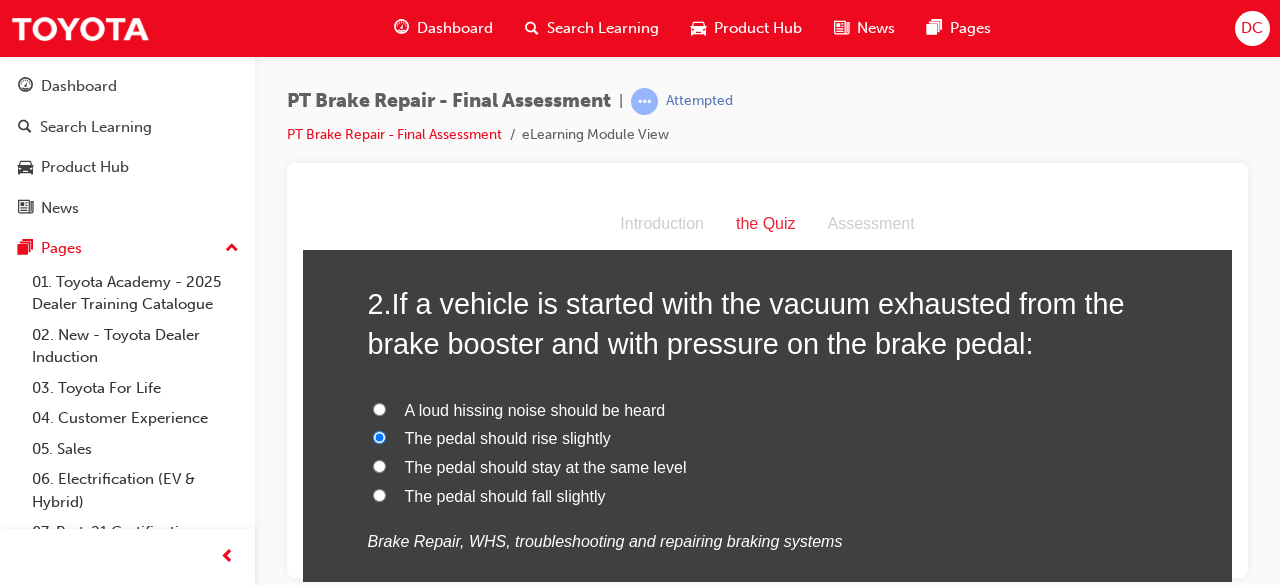 click on "The pedal should stay at the same level" at bounding box center [768, 467] 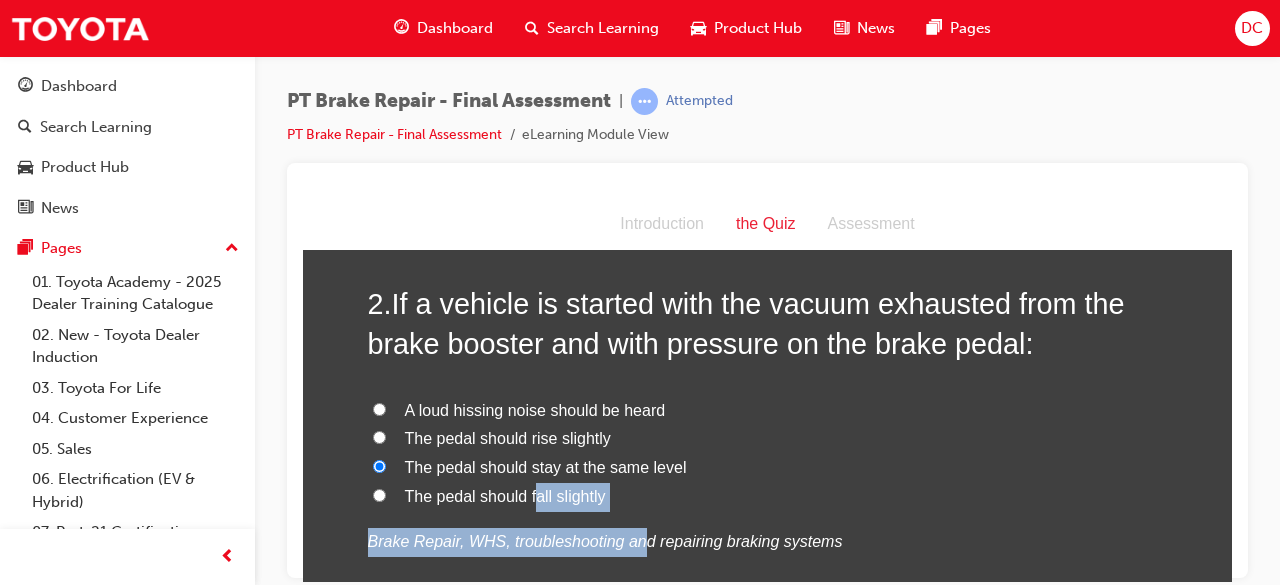 drag, startPoint x: 592, startPoint y: 501, endPoint x: 669, endPoint y: 452, distance: 91.26884 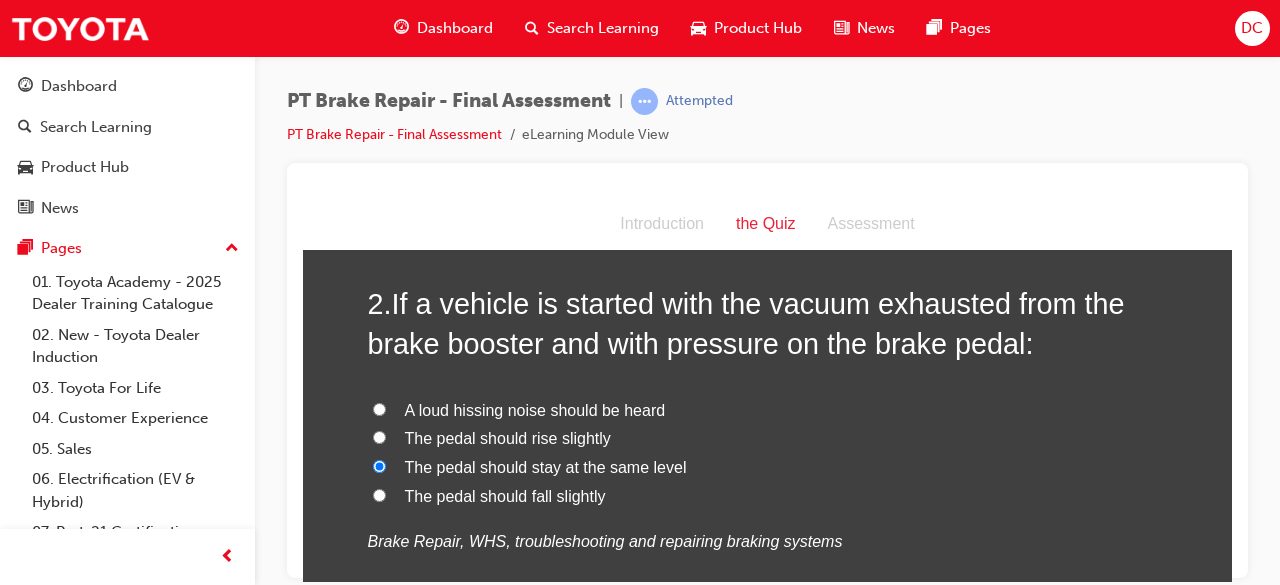 click on "The pedal should rise slightly" at bounding box center [768, 438] 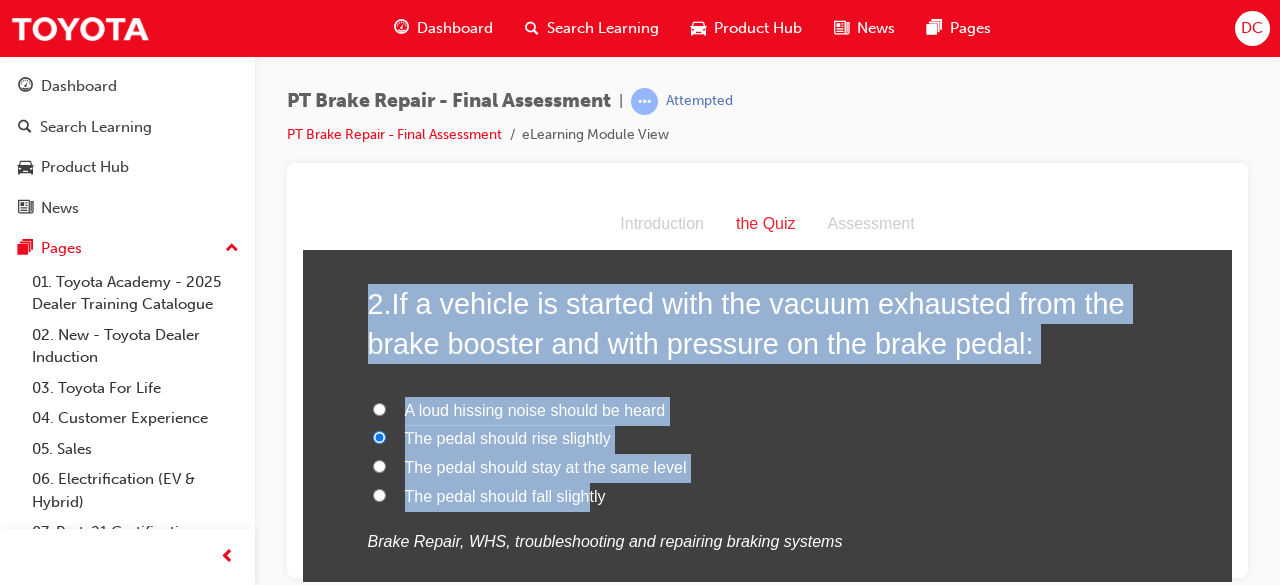 drag, startPoint x: 526, startPoint y: 494, endPoint x: 324, endPoint y: 289, distance: 287.8003 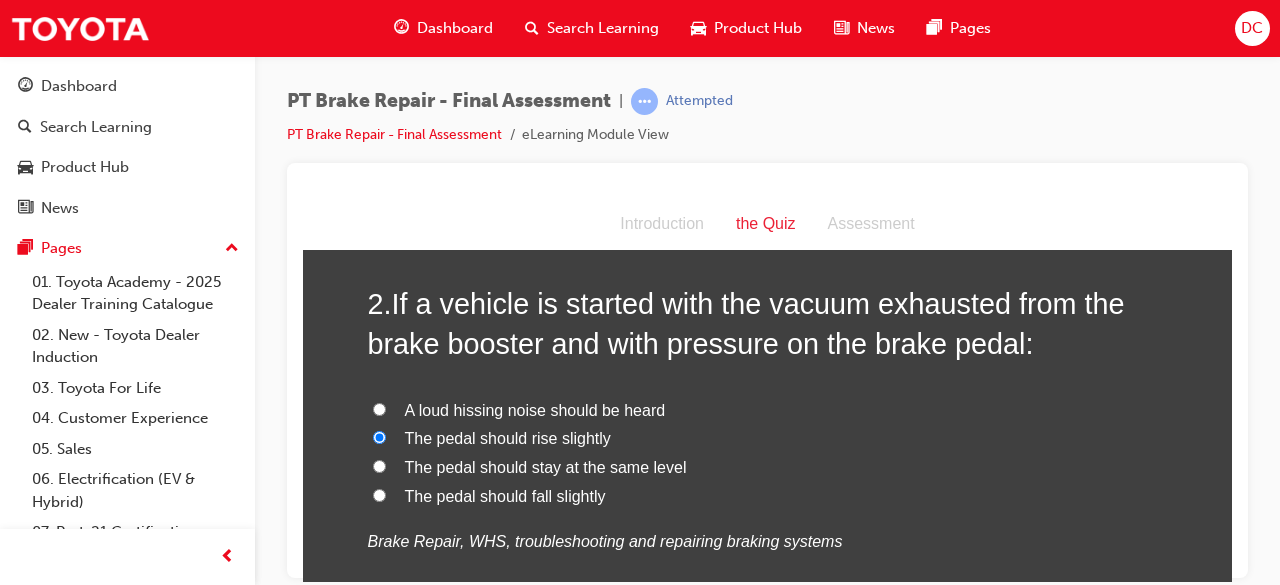 click on "The pedal should fall slightly" at bounding box center [768, 496] 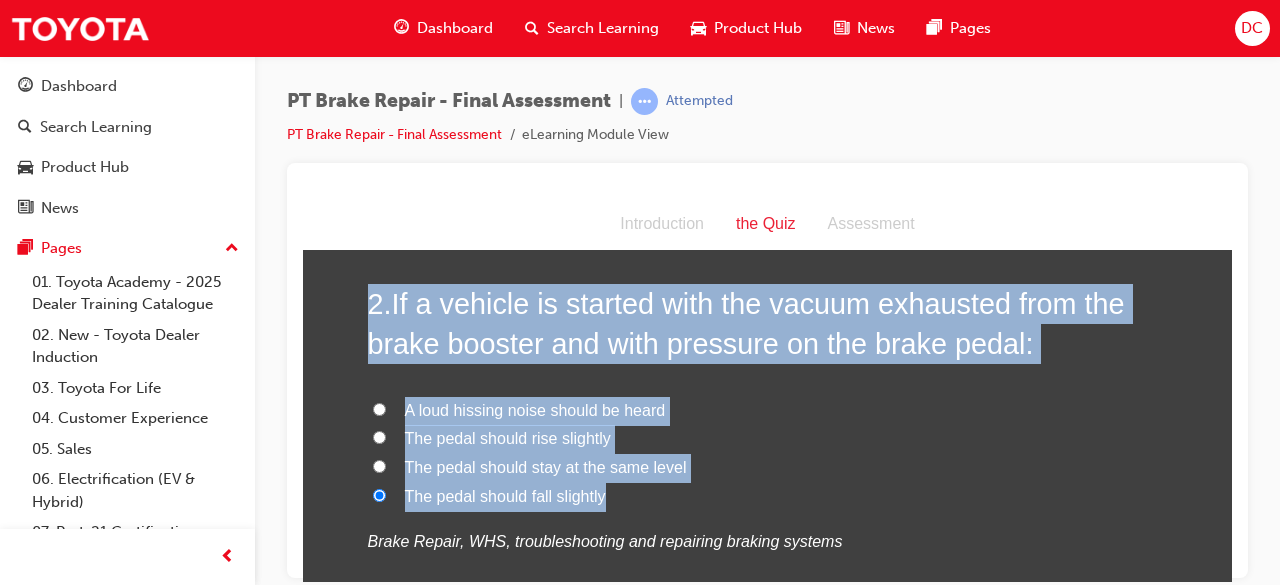 drag, startPoint x: 606, startPoint y: 496, endPoint x: 347, endPoint y: 296, distance: 327.23233 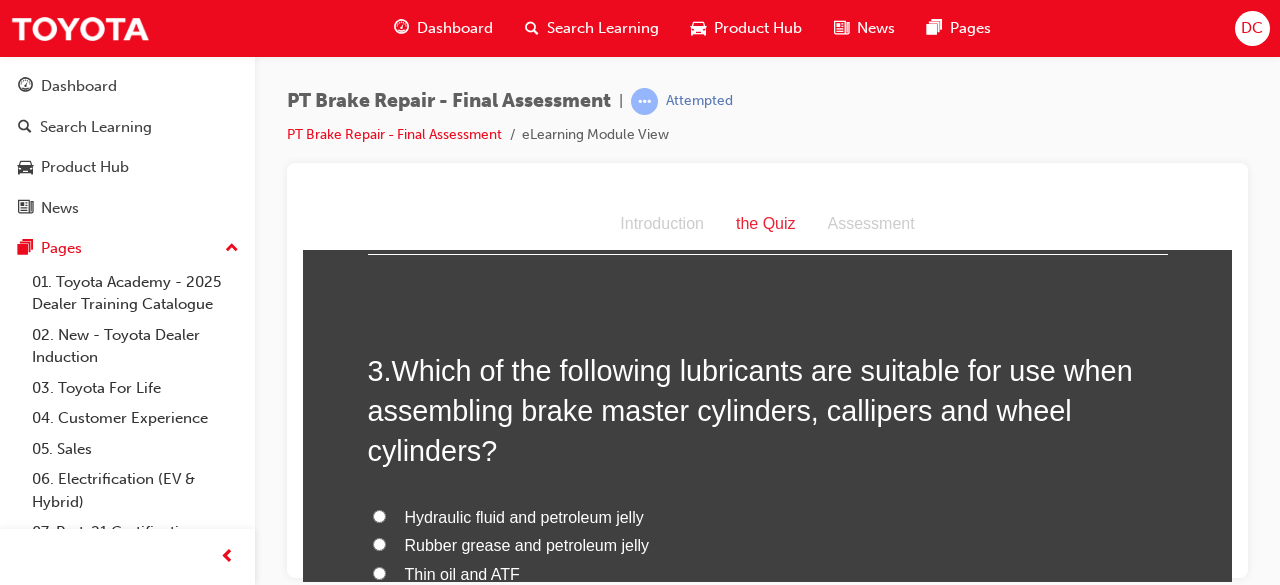 scroll, scrollTop: 960, scrollLeft: 0, axis: vertical 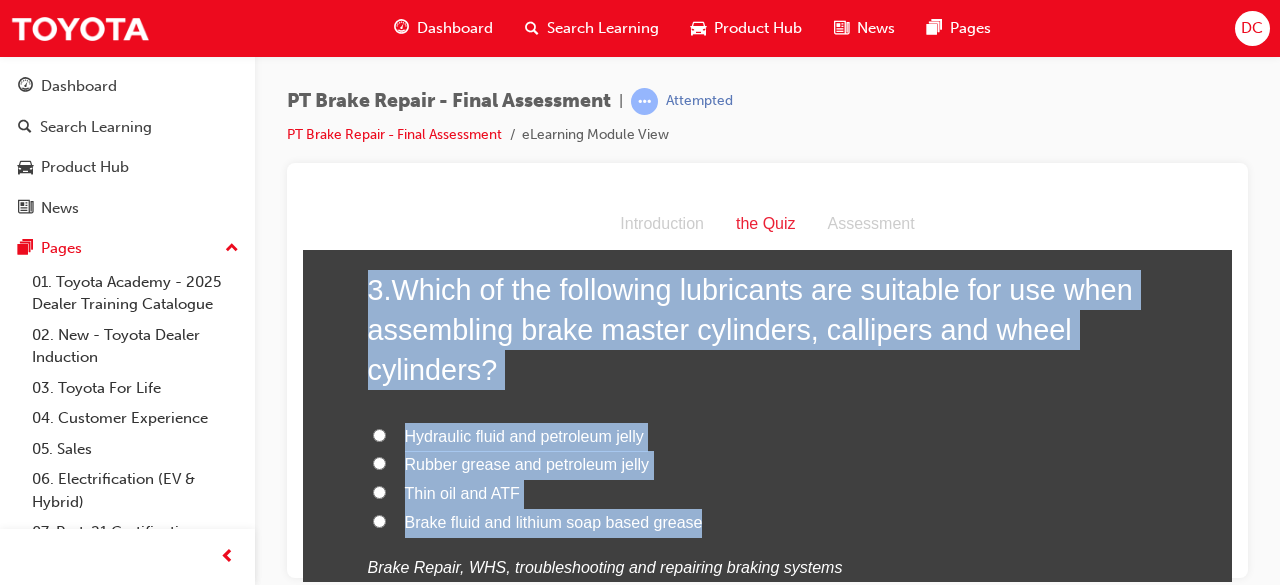 drag, startPoint x: 700, startPoint y: 524, endPoint x: 331, endPoint y: 293, distance: 435.34125 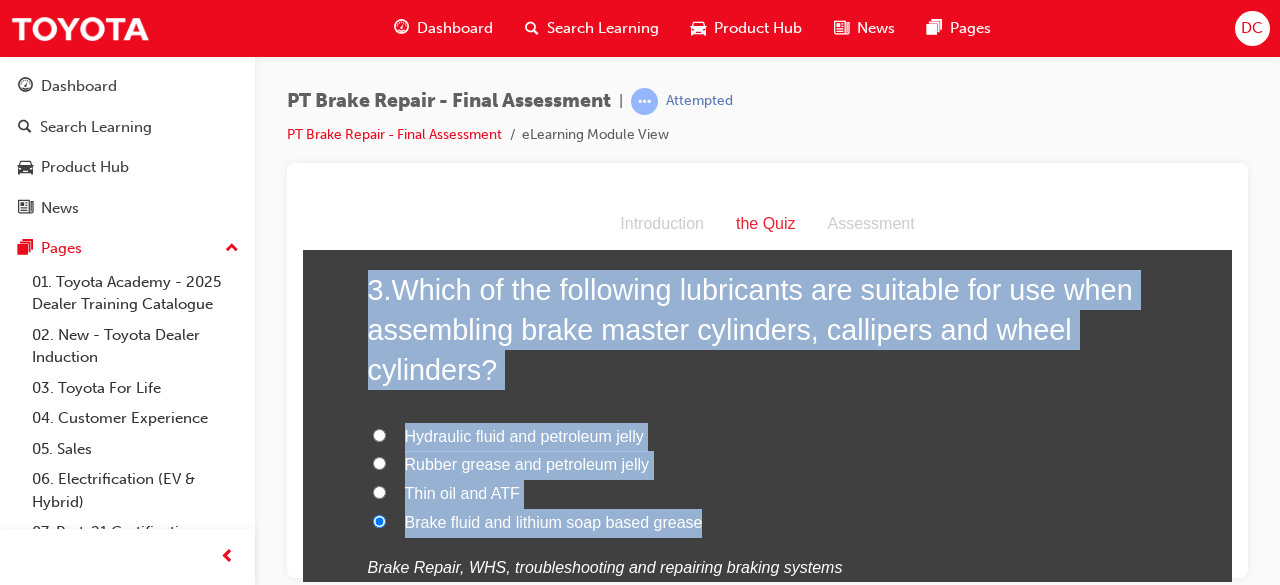 click on "Brake fluid and lithium soap based grease" at bounding box center (768, 522) 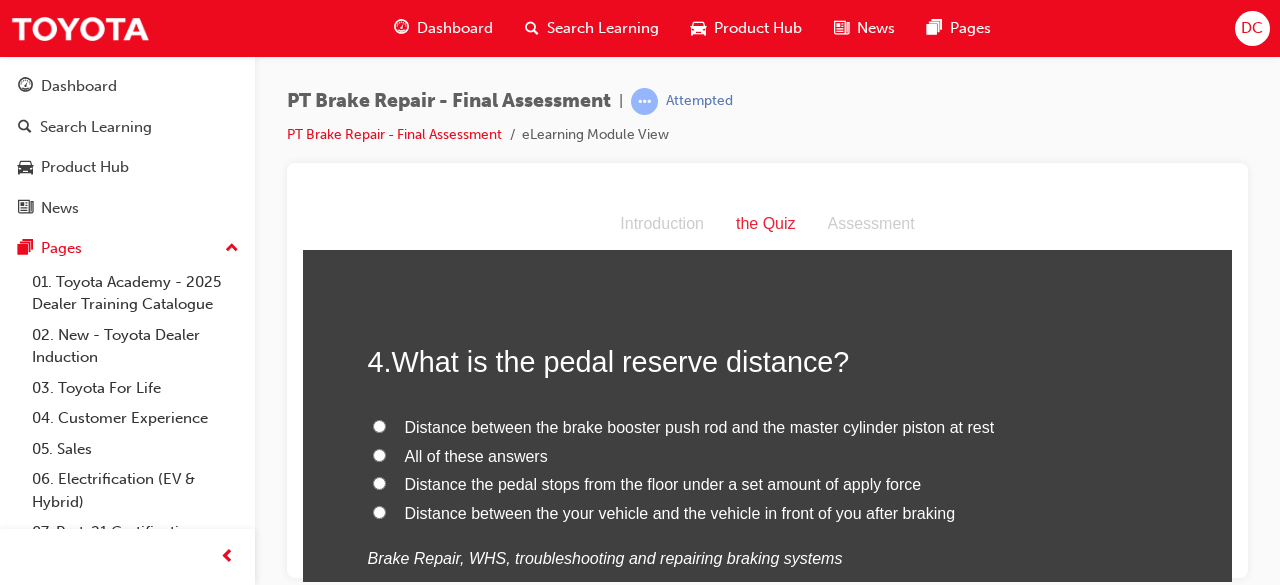 scroll, scrollTop: 1480, scrollLeft: 0, axis: vertical 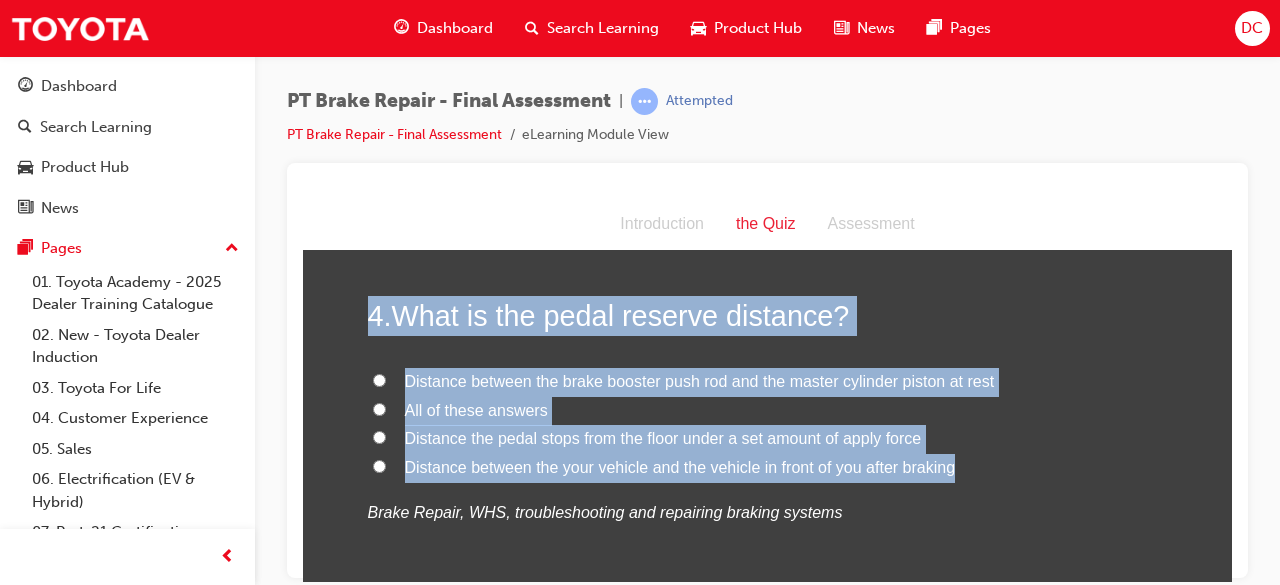 drag, startPoint x: 954, startPoint y: 470, endPoint x: 335, endPoint y: 284, distance: 646.34125 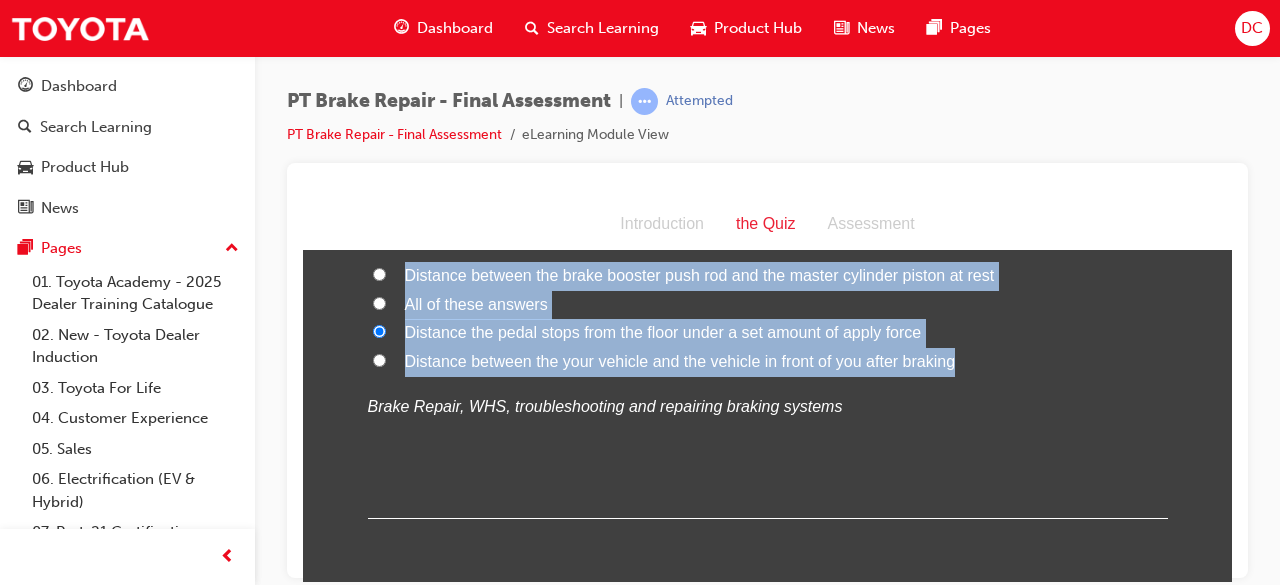 scroll, scrollTop: 1640, scrollLeft: 0, axis: vertical 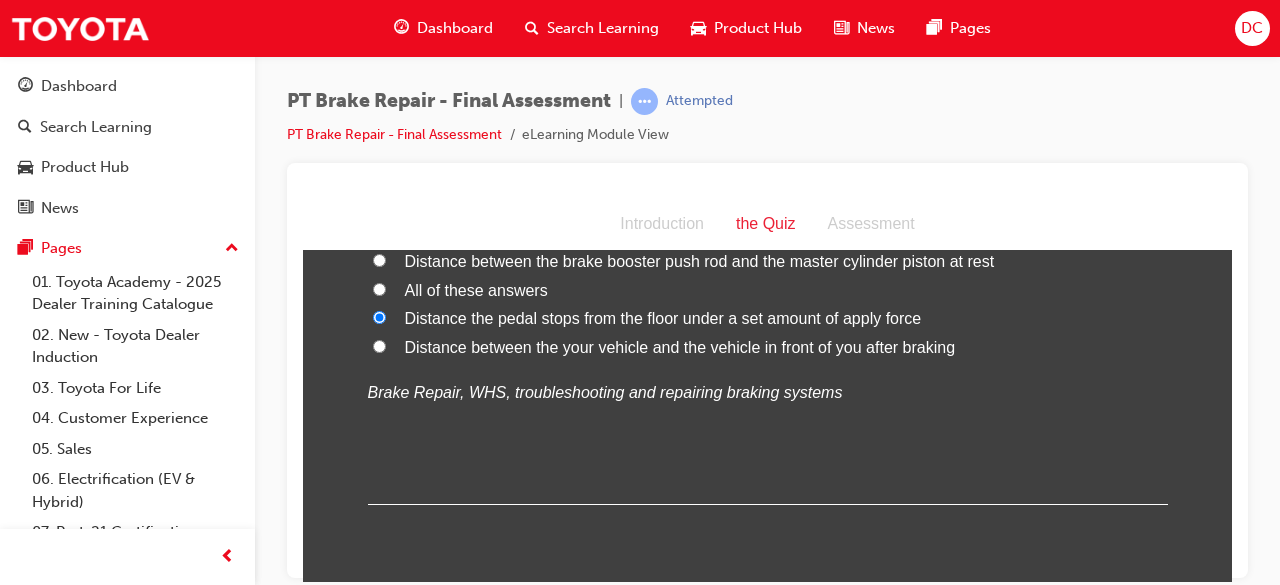 click on "Brake Repair, WHS, troubleshooting and repairing braking systems" at bounding box center (768, 392) 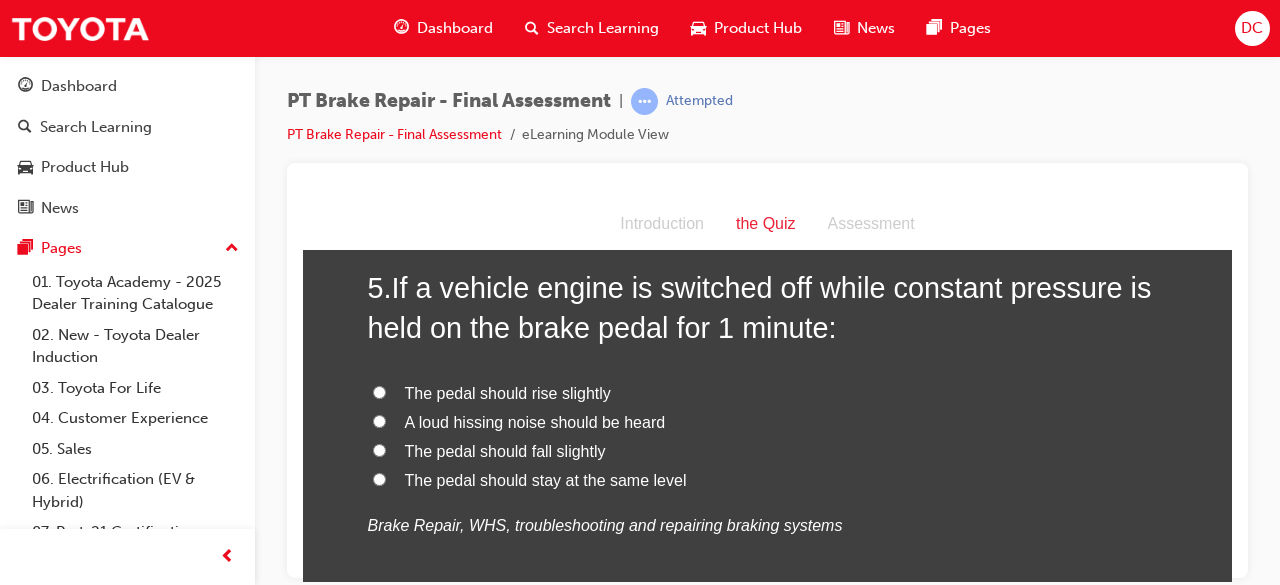 scroll, scrollTop: 1960, scrollLeft: 0, axis: vertical 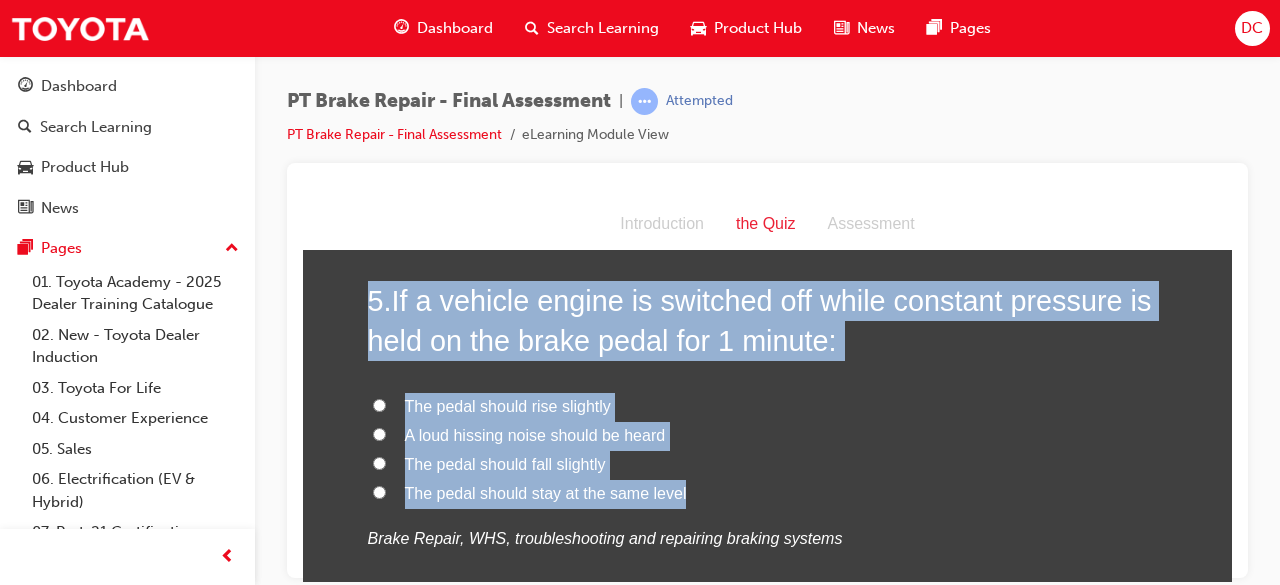 drag, startPoint x: 688, startPoint y: 498, endPoint x: 348, endPoint y: 302, distance: 392.44873 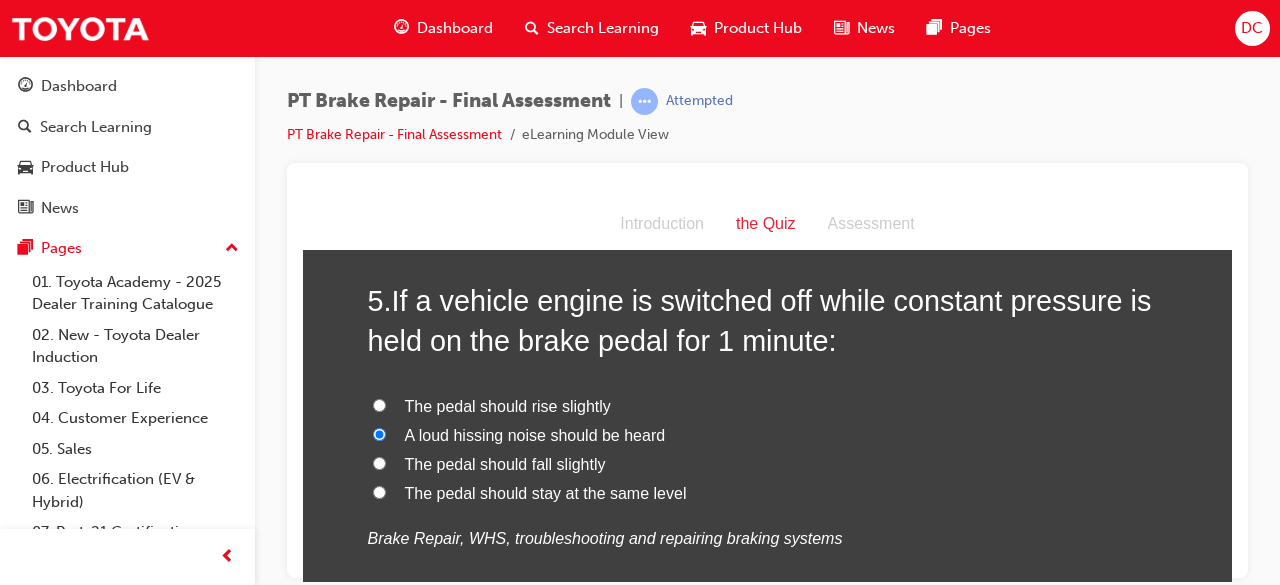 click on "The pedal should stay at the same level" at bounding box center (379, 491) 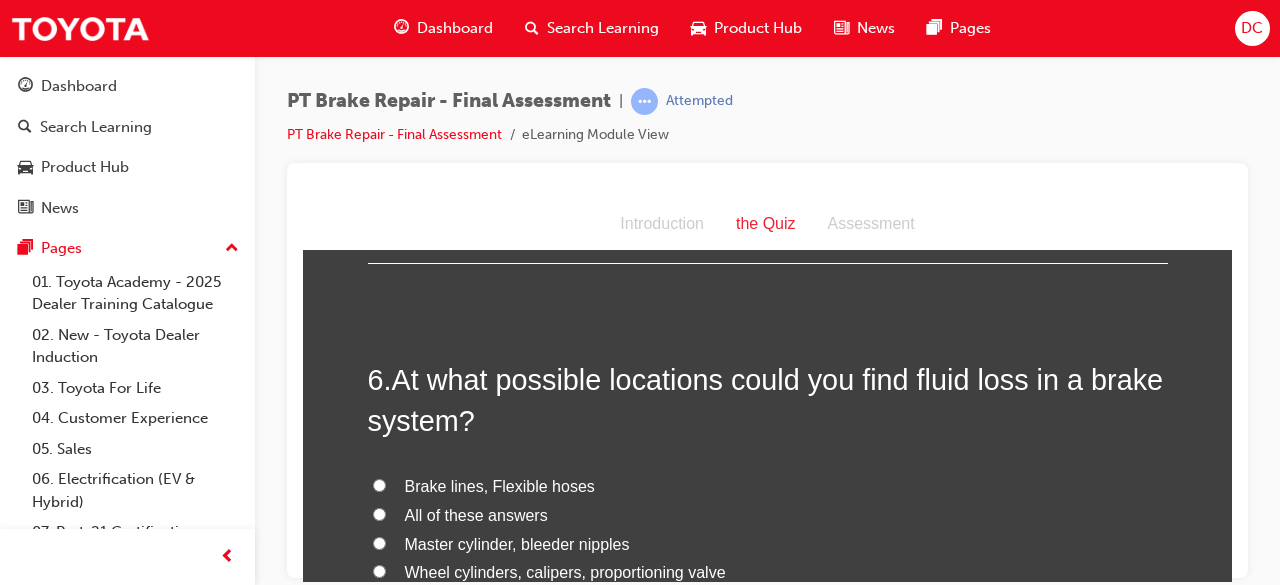 scroll, scrollTop: 2360, scrollLeft: 0, axis: vertical 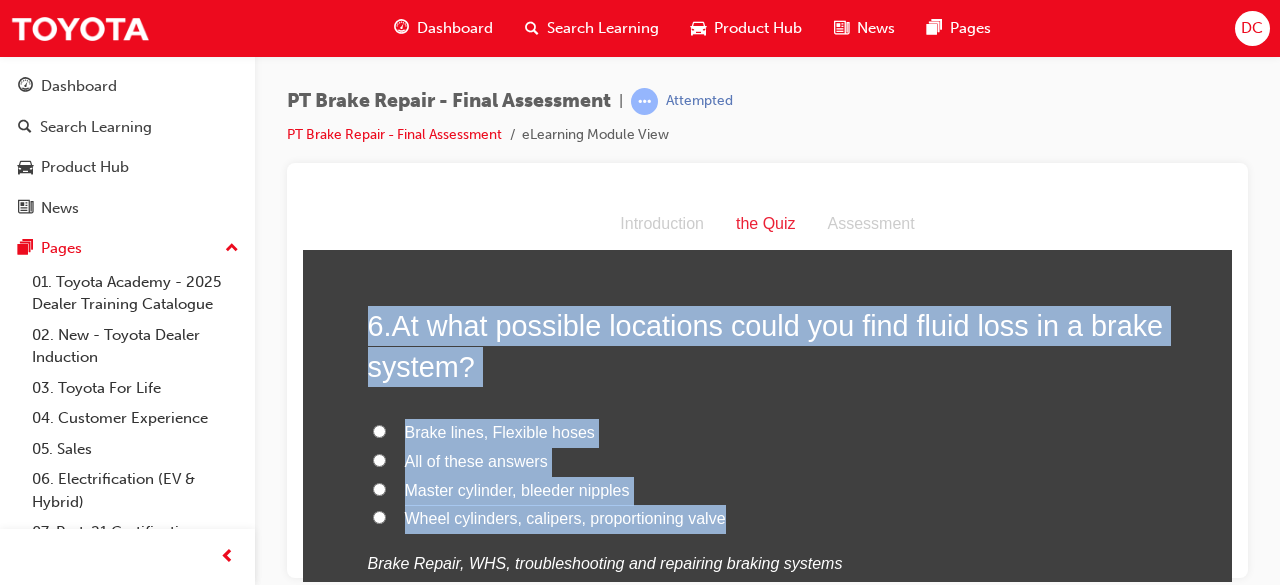drag, startPoint x: 732, startPoint y: 529, endPoint x: 357, endPoint y: 340, distance: 419.9357 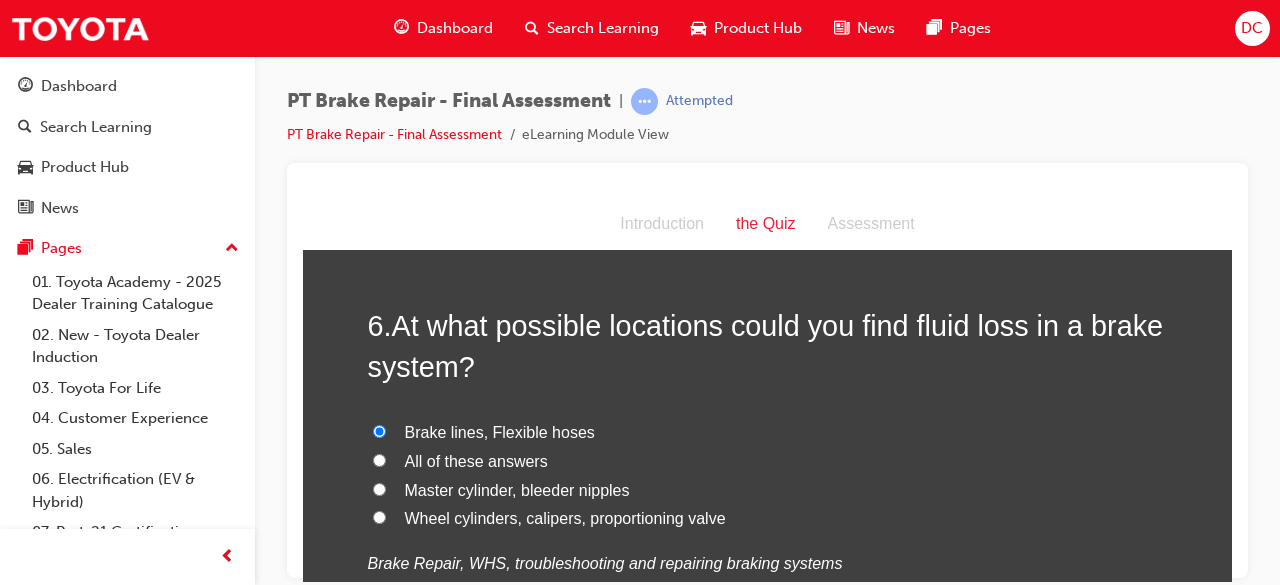 click on "All of these answers" at bounding box center (379, 459) 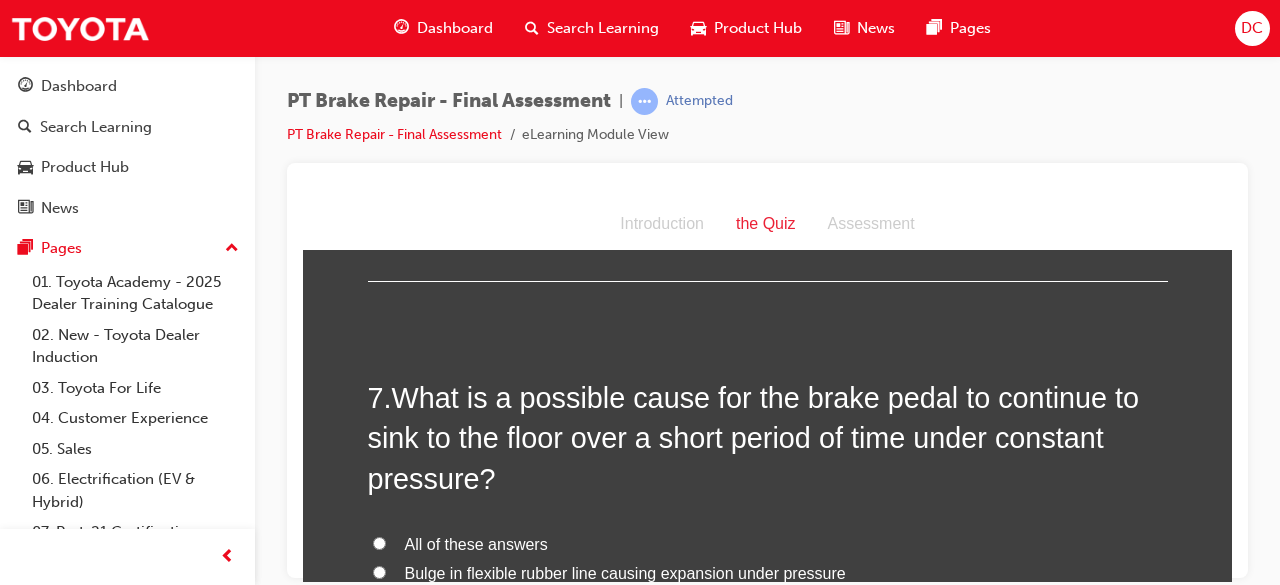 scroll, scrollTop: 2800, scrollLeft: 0, axis: vertical 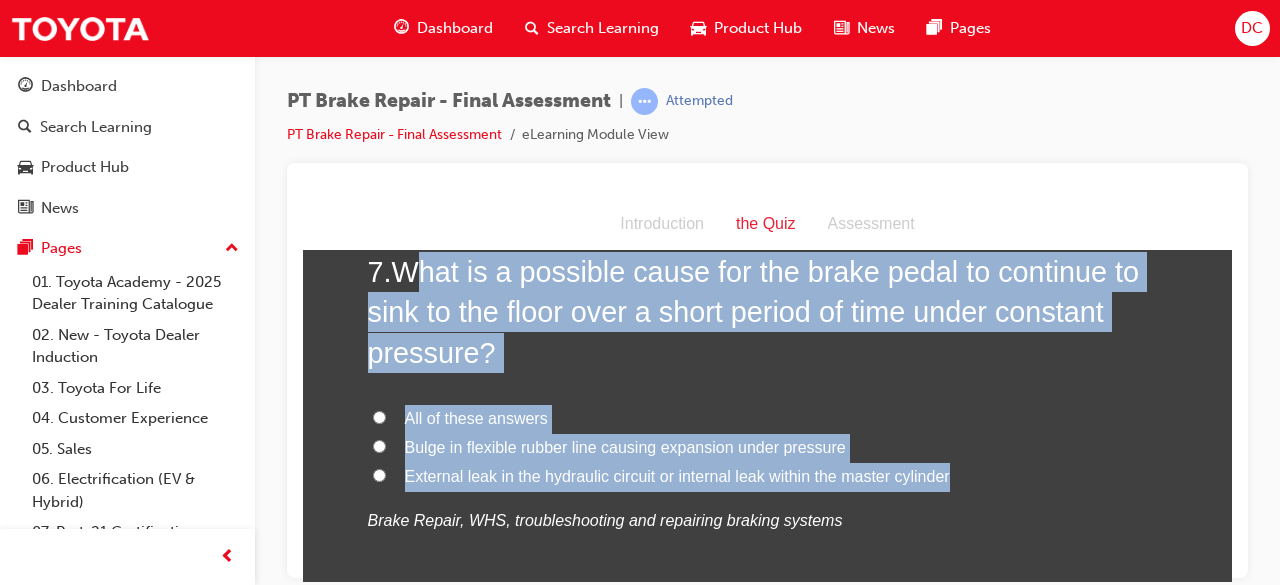 drag, startPoint x: 951, startPoint y: 472, endPoint x: 414, endPoint y: 269, distance: 574.08887 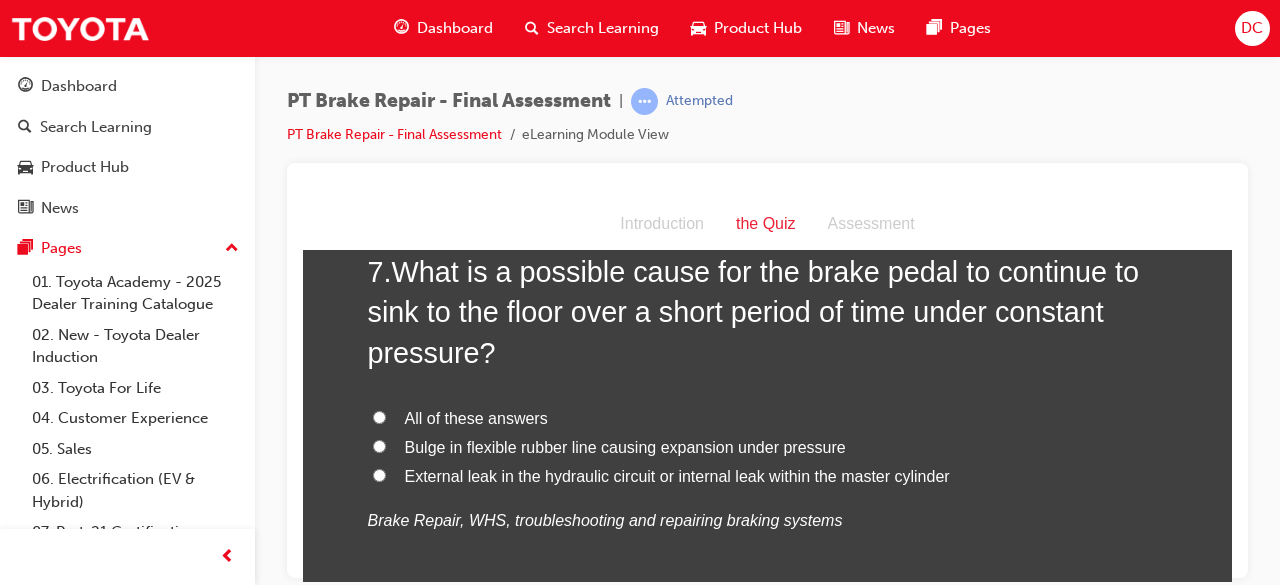 click on "All of these answers" at bounding box center (768, 418) 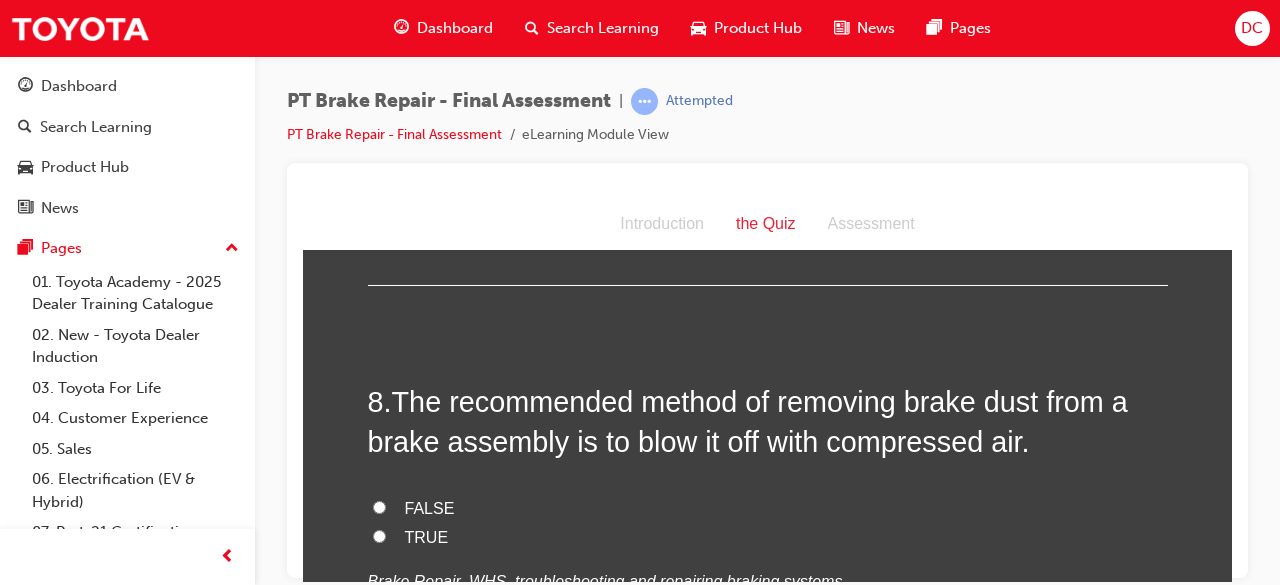 scroll, scrollTop: 3280, scrollLeft: 0, axis: vertical 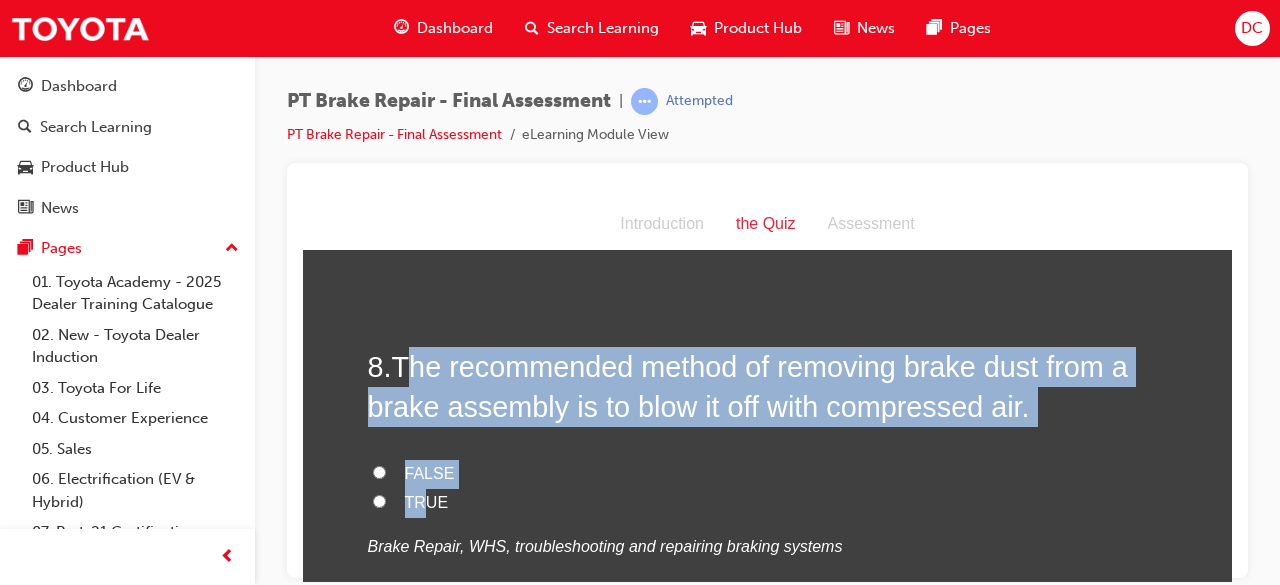 drag, startPoint x: 420, startPoint y: 443, endPoint x: 403, endPoint y: 300, distance: 144.00694 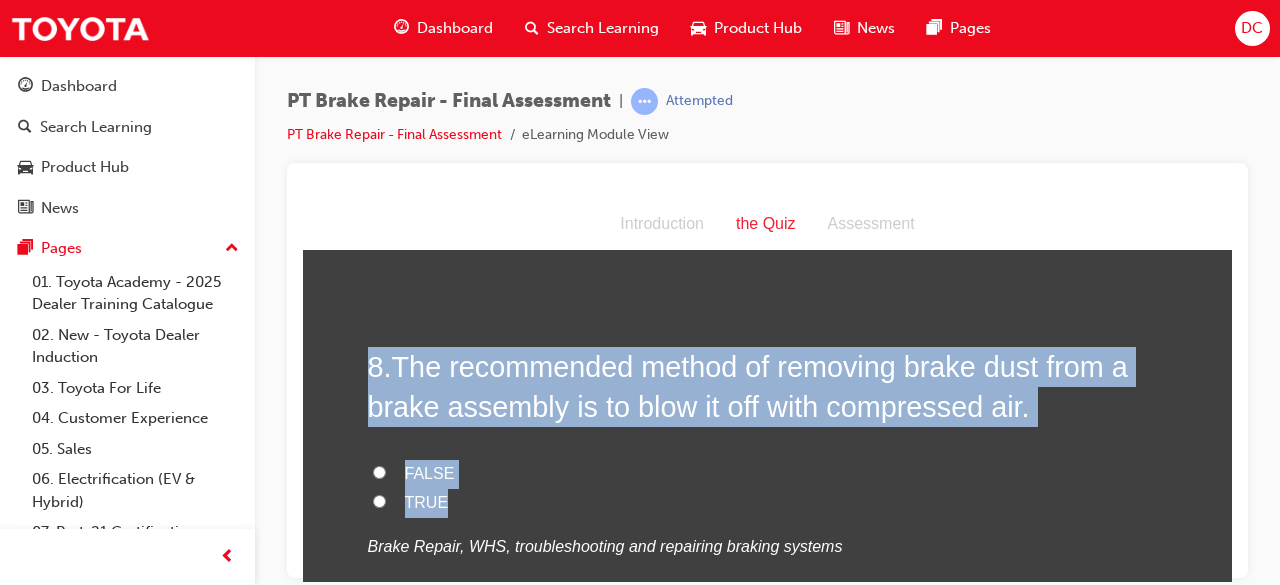 drag, startPoint x: 444, startPoint y: 502, endPoint x: 339, endPoint y: 357, distance: 179.02513 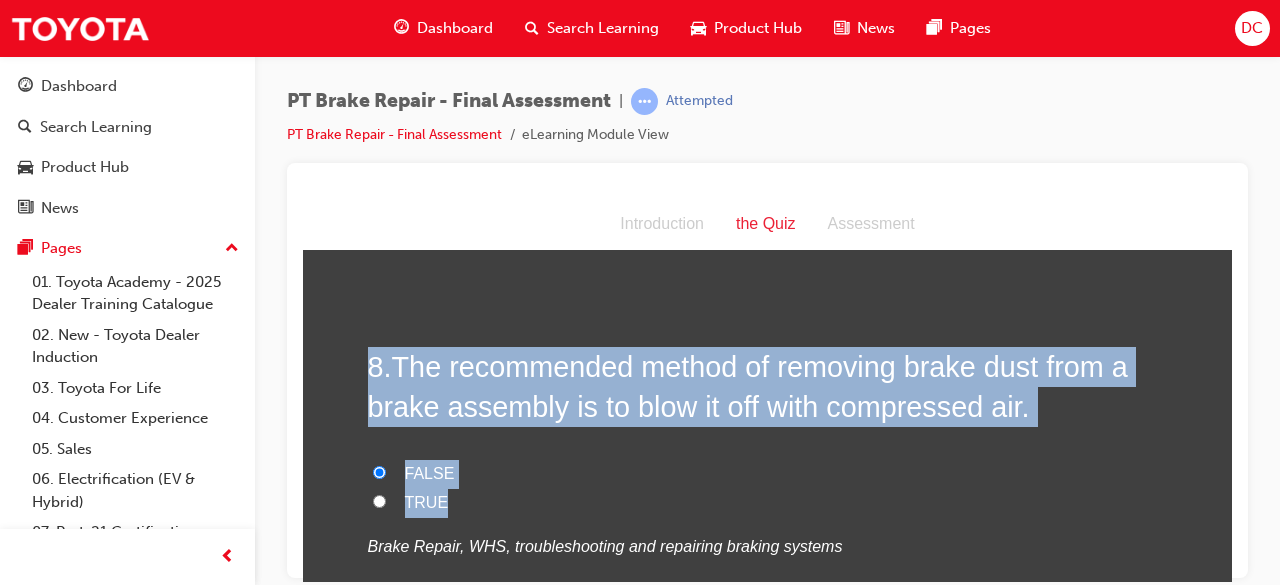 click on "FALSE" at bounding box center (768, 473) 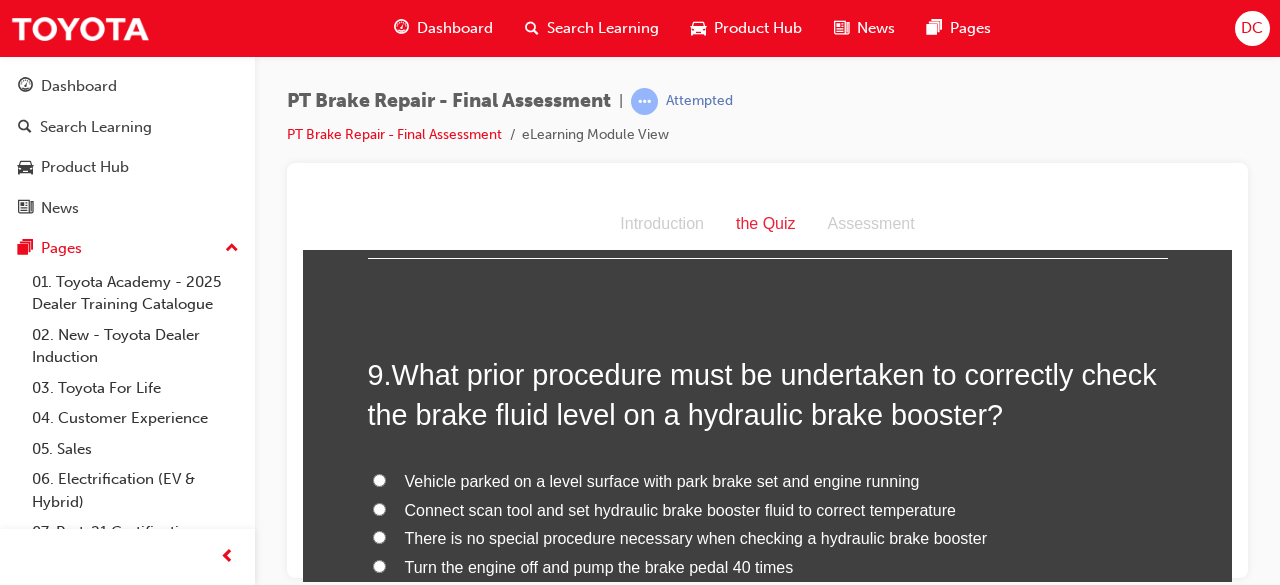 scroll, scrollTop: 3742, scrollLeft: 0, axis: vertical 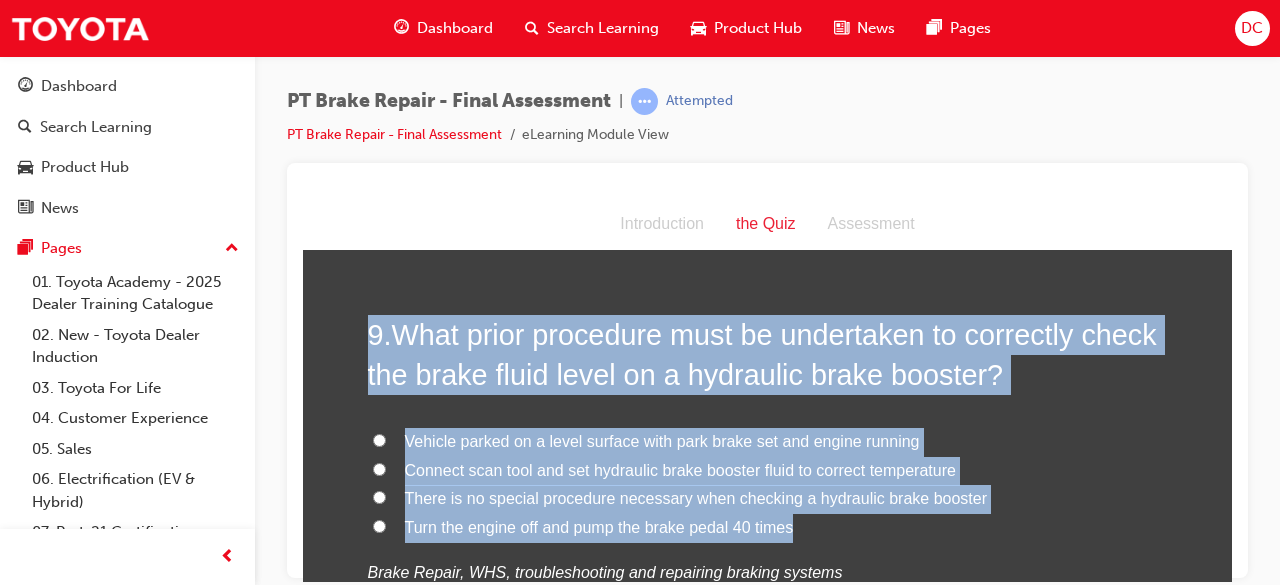 drag, startPoint x: 786, startPoint y: 526, endPoint x: 360, endPoint y: 341, distance: 464.43622 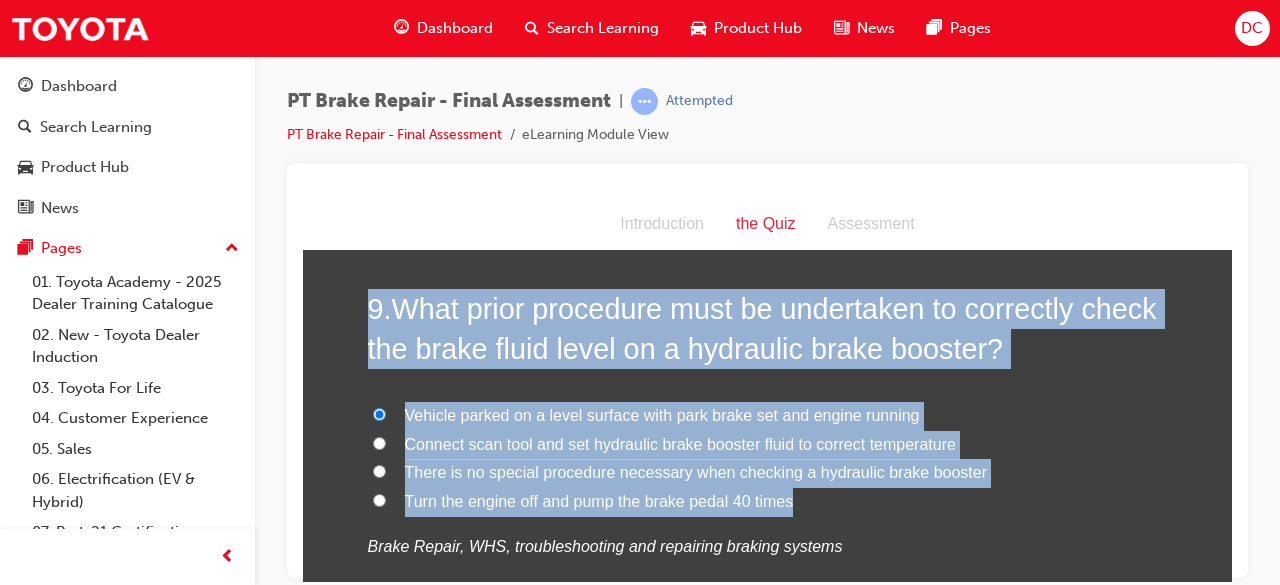 scroll, scrollTop: 3782, scrollLeft: 0, axis: vertical 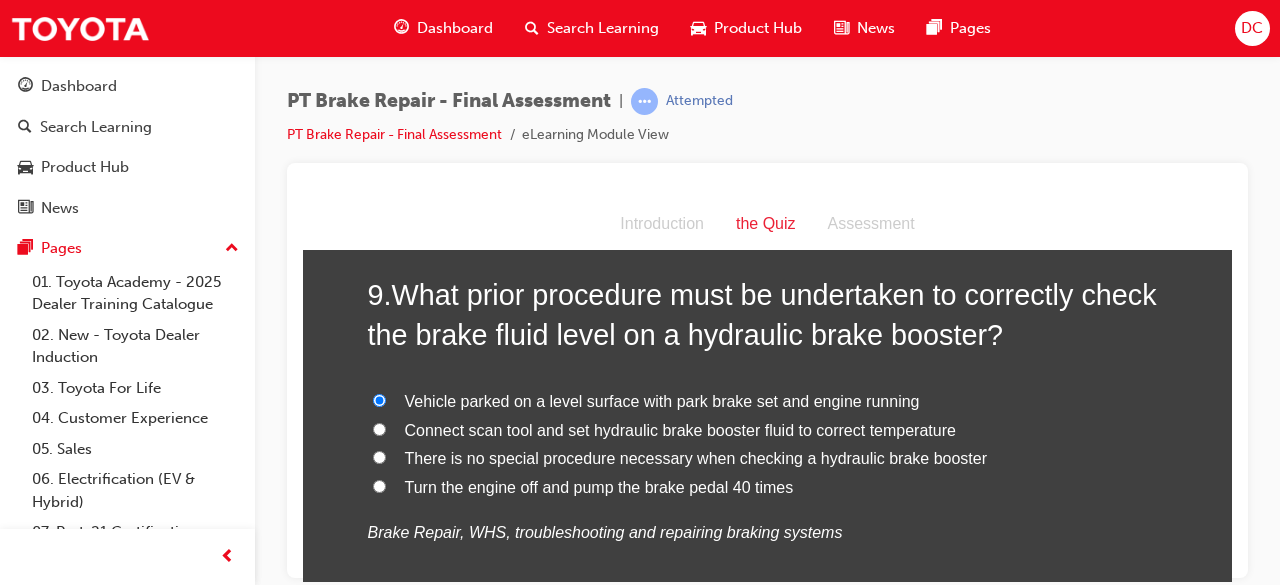 click on "Vehicle parked on a level surface with park brake set and engine running Connect scan tool and set hydraulic brake booster fluid to correct temperature There is no special procedure necessary when checking a hydraulic brake booster Turn the engine off and pump the brake pedal 40 times
Brake Repair, WHS, troubleshooting and repairing braking systems" at bounding box center [768, 467] 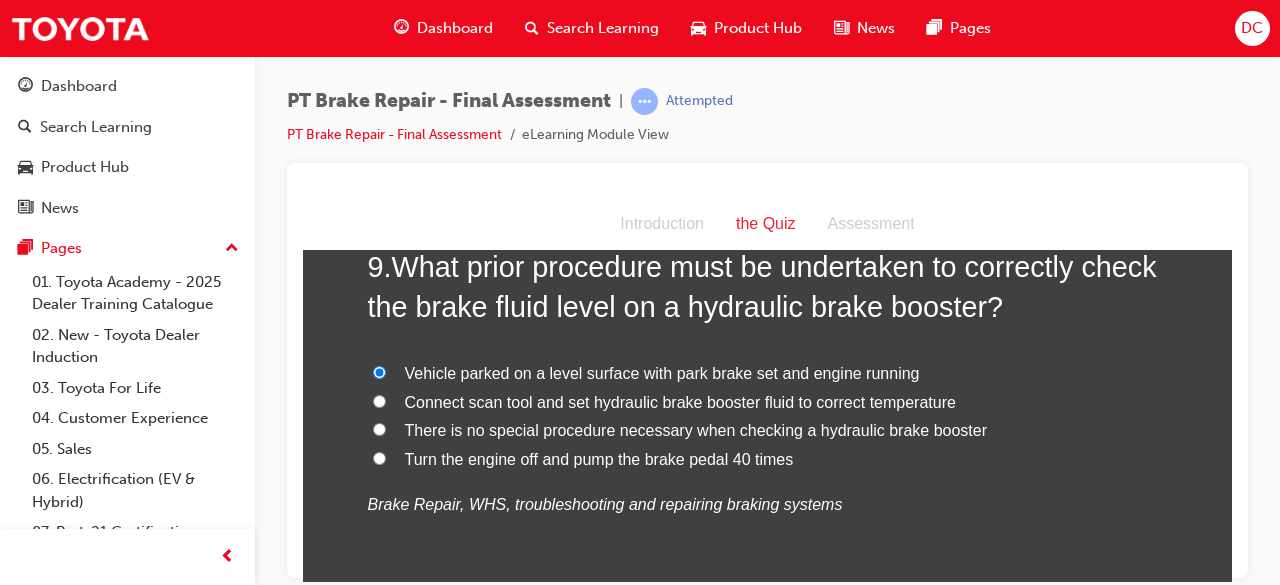 scroll, scrollTop: 3822, scrollLeft: 0, axis: vertical 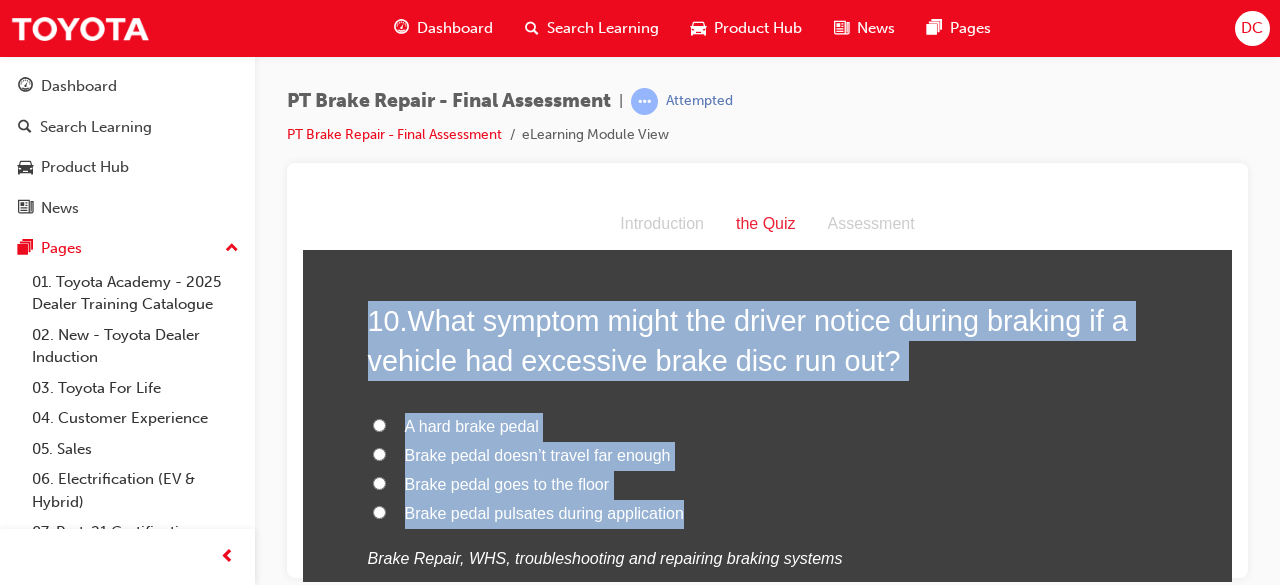 drag, startPoint x: 686, startPoint y: 504, endPoint x: 316, endPoint y: 298, distance: 423.4808 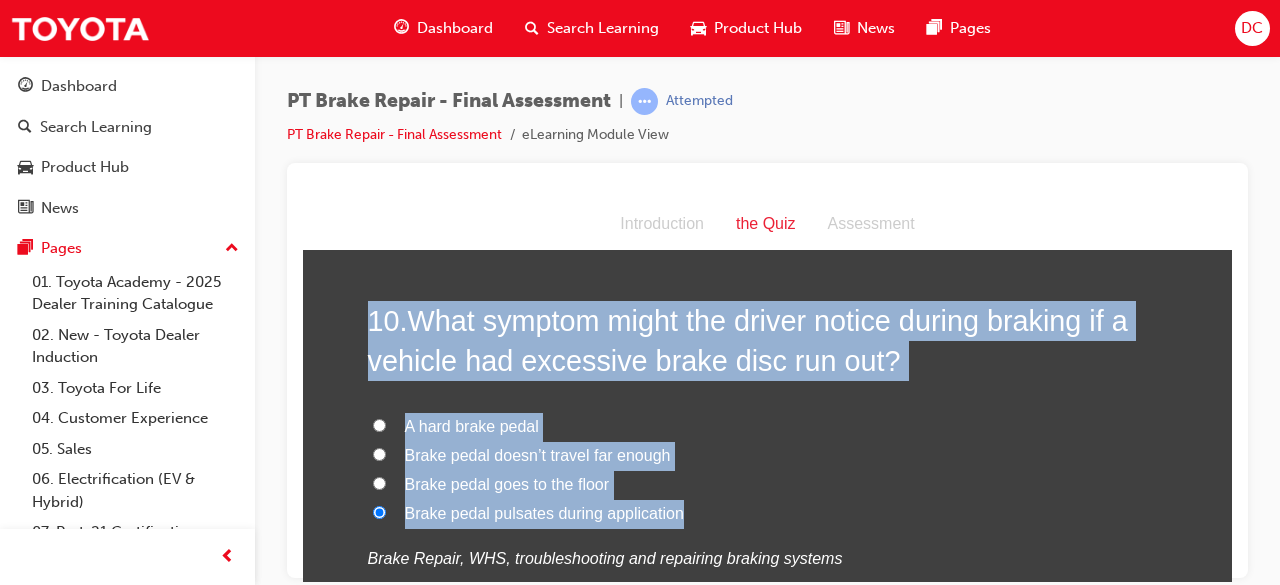click on "Brake pedal goes to the floor" at bounding box center (768, 484) 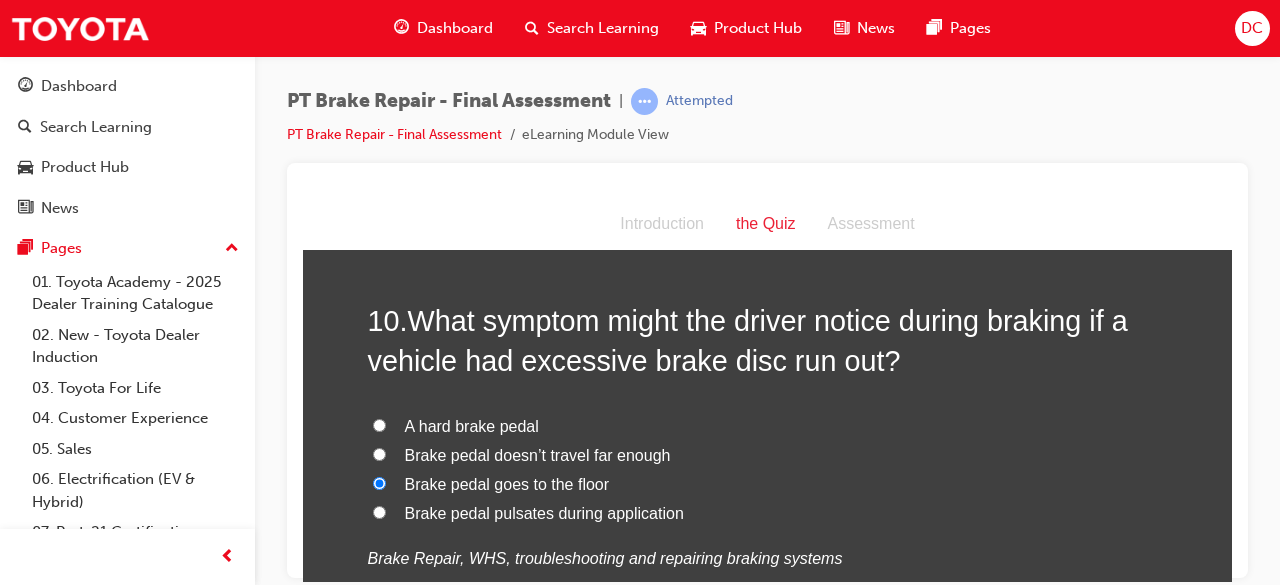click on "Brake pedal pulsates during application" at bounding box center [379, 511] 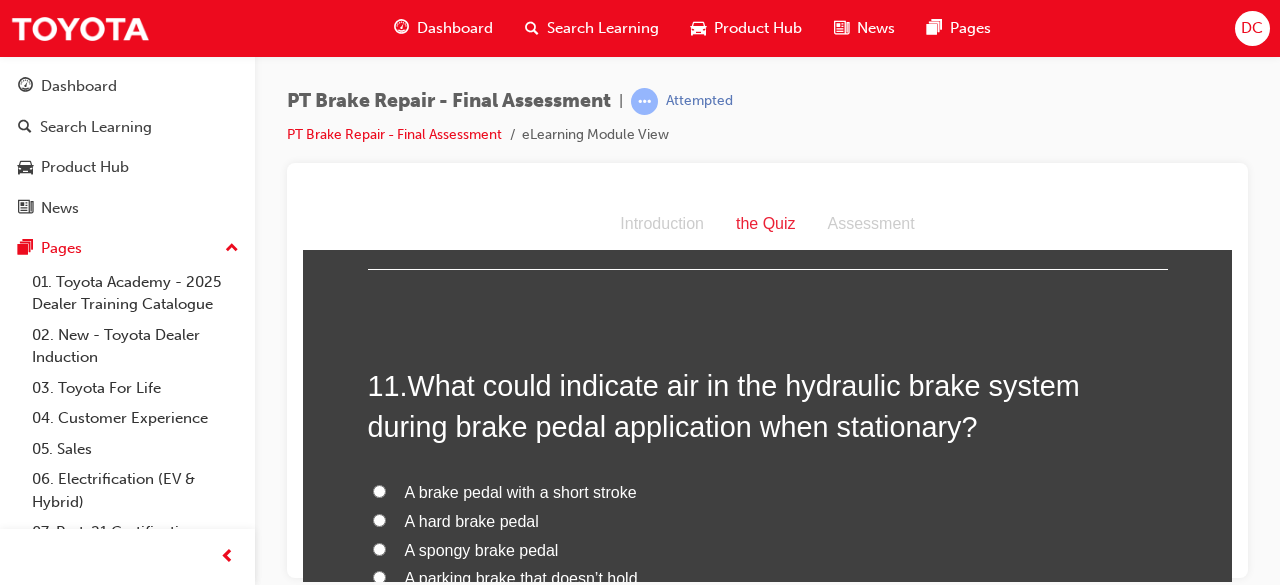 scroll, scrollTop: 4662, scrollLeft: 0, axis: vertical 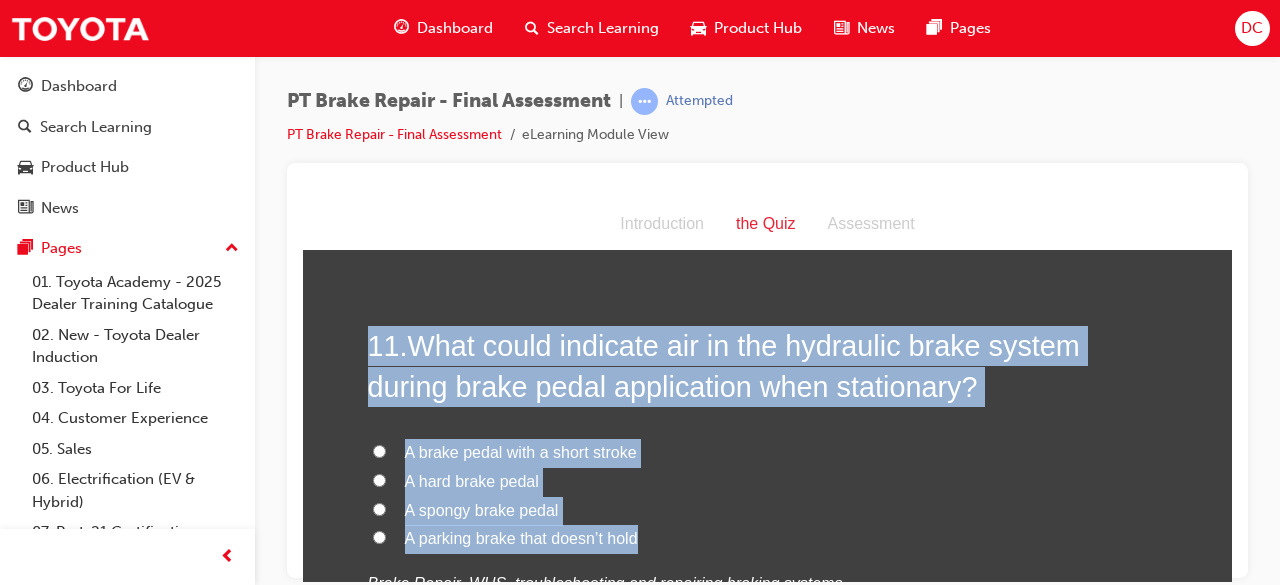 drag, startPoint x: 632, startPoint y: 540, endPoint x: 312, endPoint y: 308, distance: 395.25183 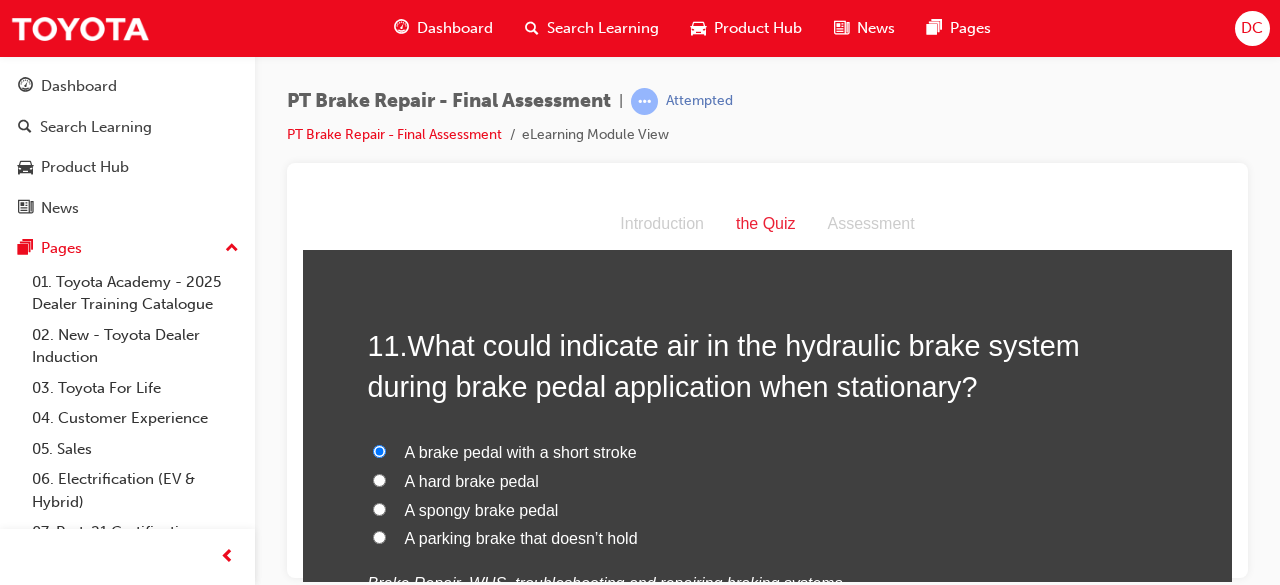 click on "A spongy brake pedal" at bounding box center (379, 508) 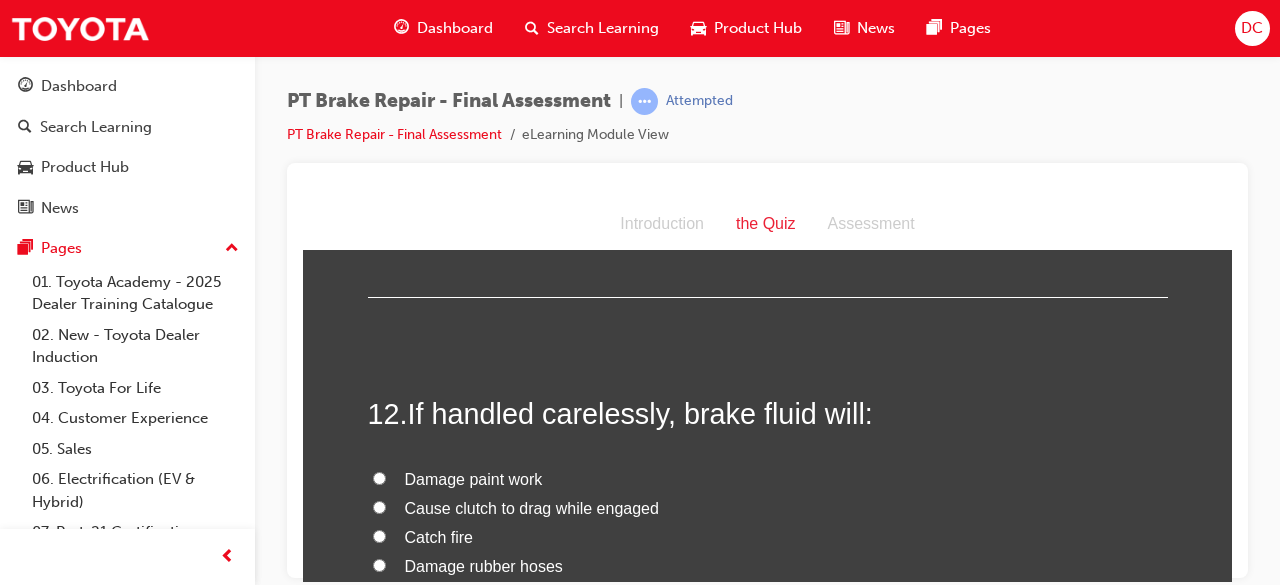 scroll, scrollTop: 5102, scrollLeft: 0, axis: vertical 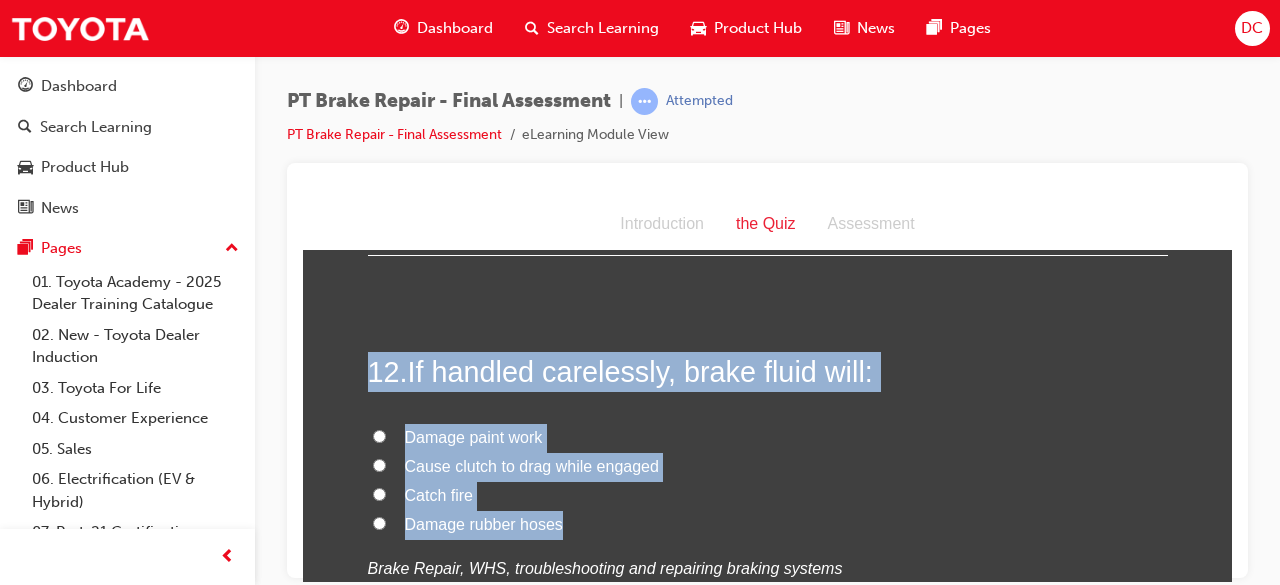 drag, startPoint x: 560, startPoint y: 522, endPoint x: 341, endPoint y: 362, distance: 271.2213 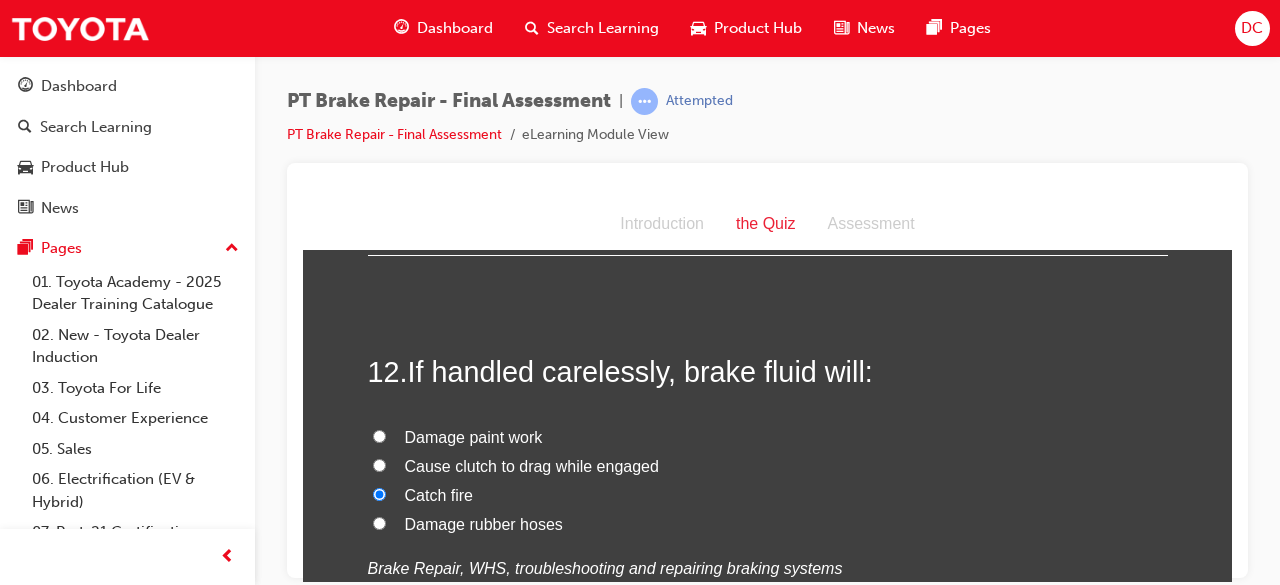 click on "Damage paint work" at bounding box center (379, 435) 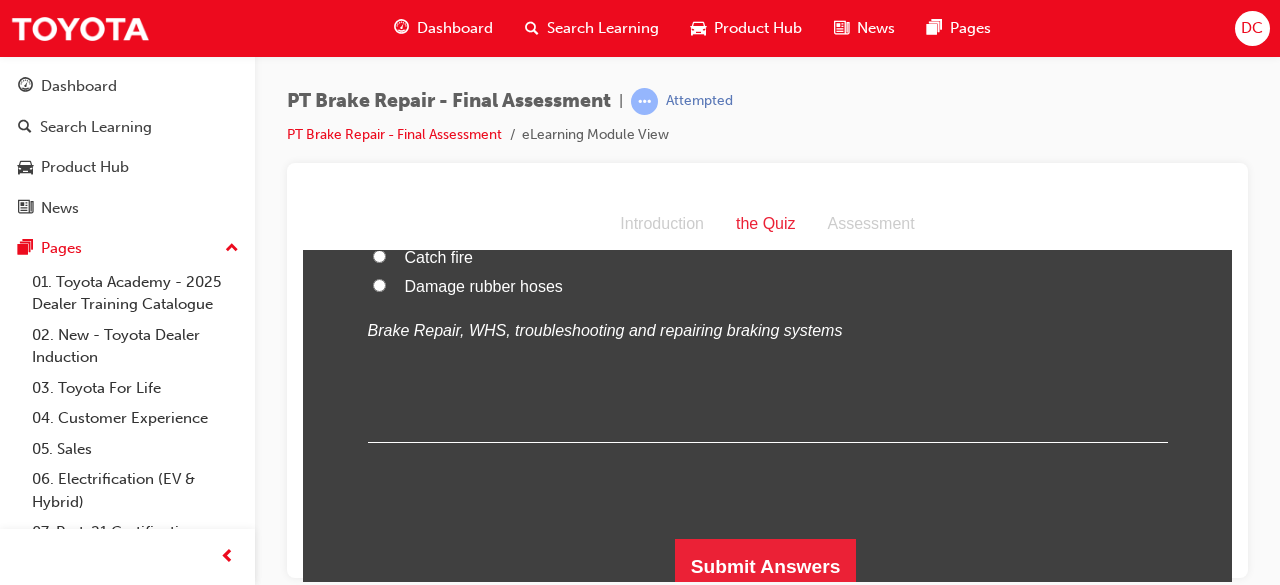 scroll, scrollTop: 5348, scrollLeft: 0, axis: vertical 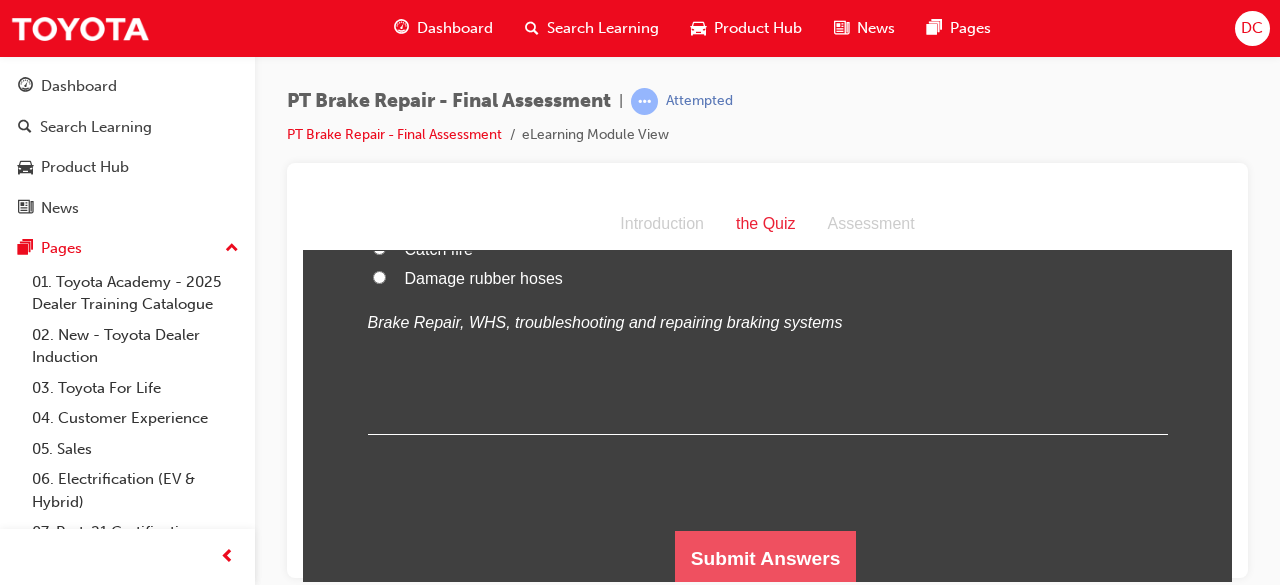 click on "Submit Answers" at bounding box center [766, 558] 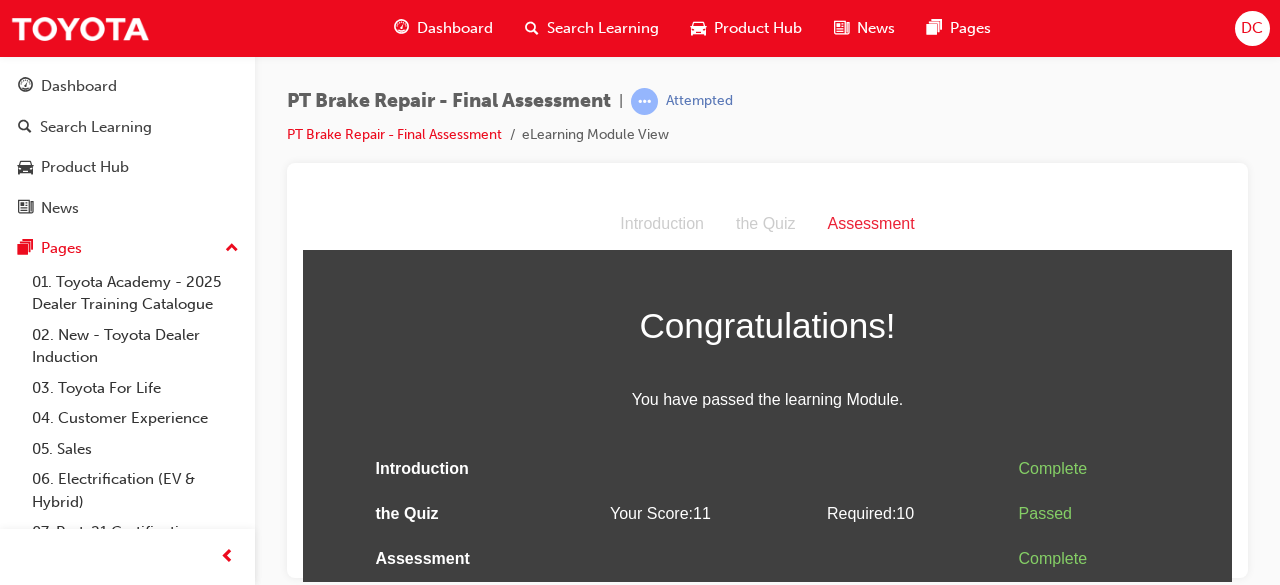 scroll, scrollTop: 0, scrollLeft: 0, axis: both 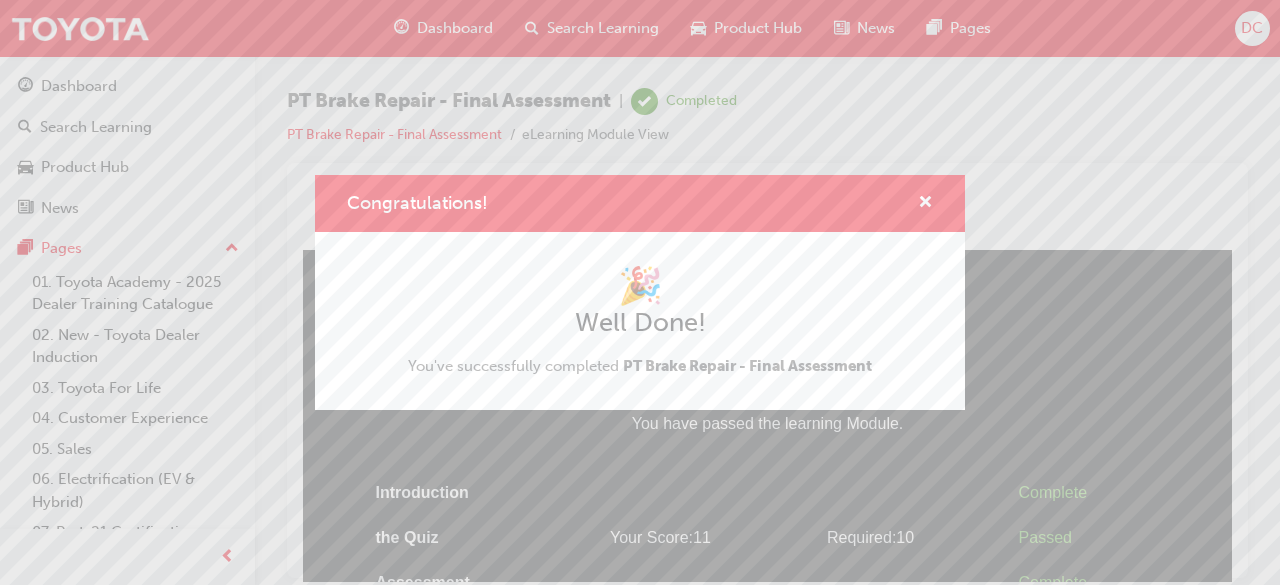 click on "Congratulations! 🎉 Well Done! You've successfully completed   PT Brake Repair - Final Assessment" at bounding box center [640, 292] 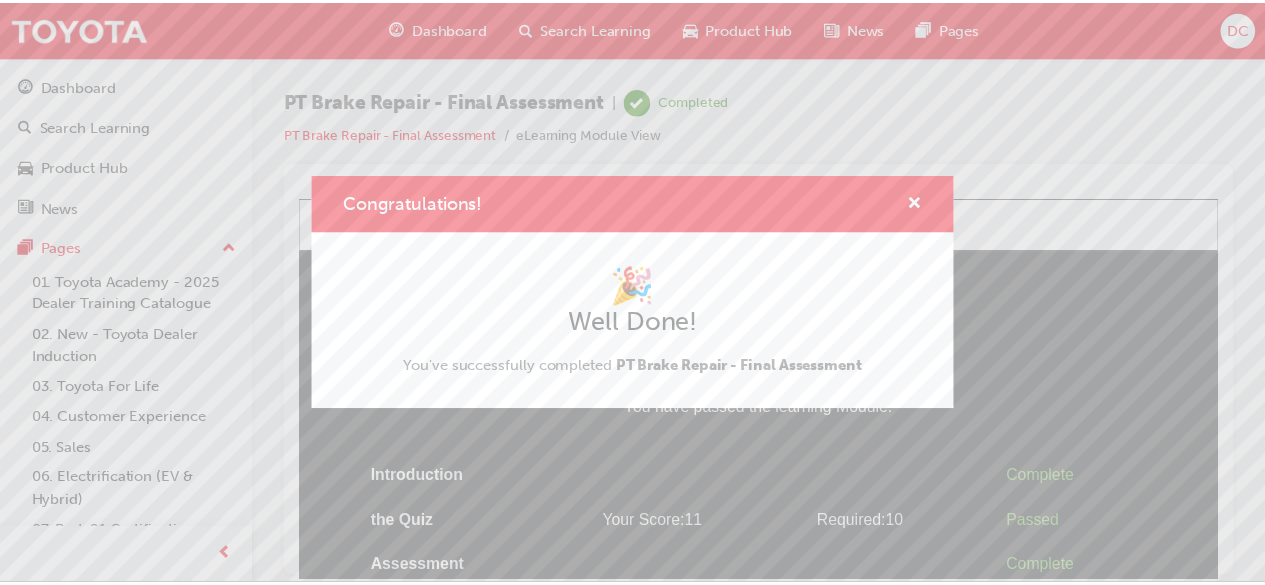 scroll, scrollTop: 22, scrollLeft: 0, axis: vertical 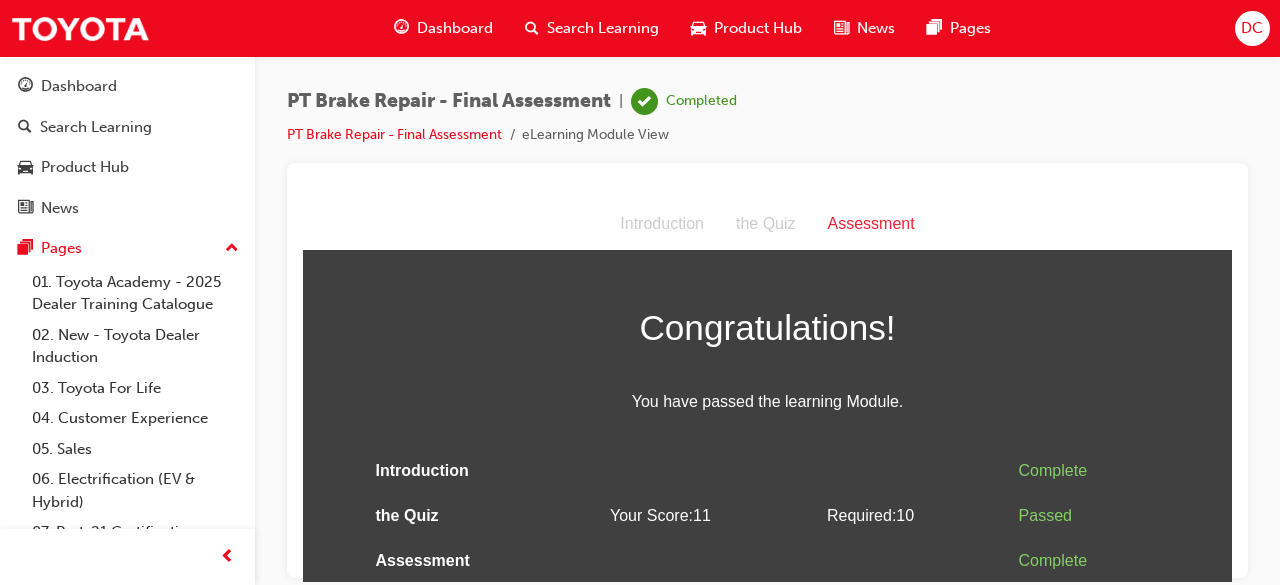 click on "Dashboard" at bounding box center (455, 28) 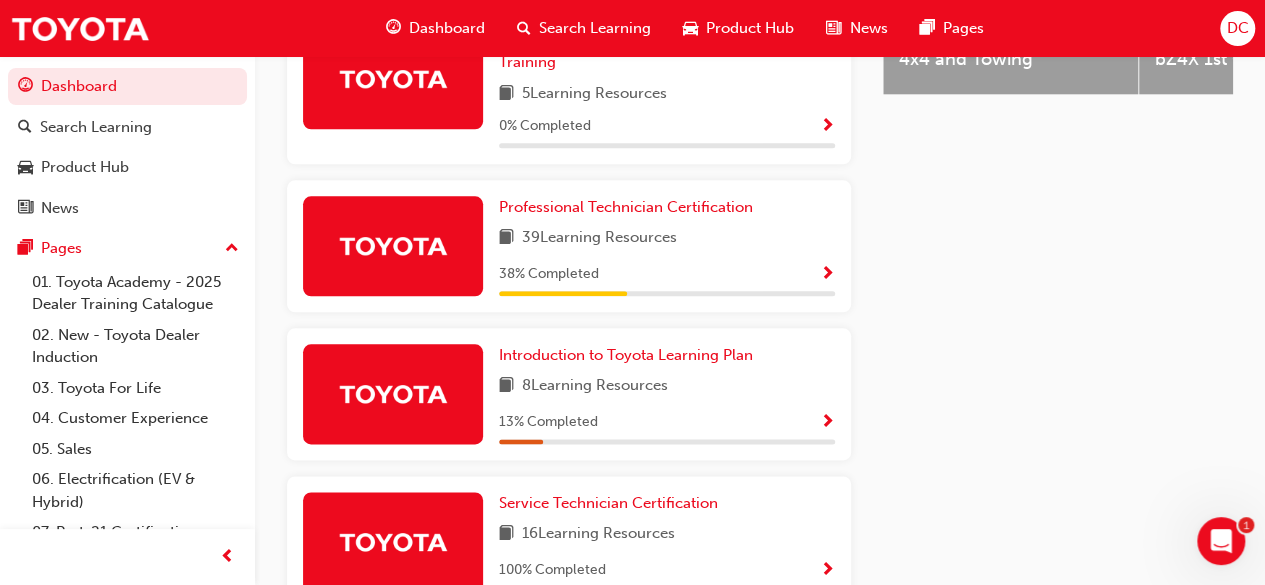 scroll, scrollTop: 1000, scrollLeft: 0, axis: vertical 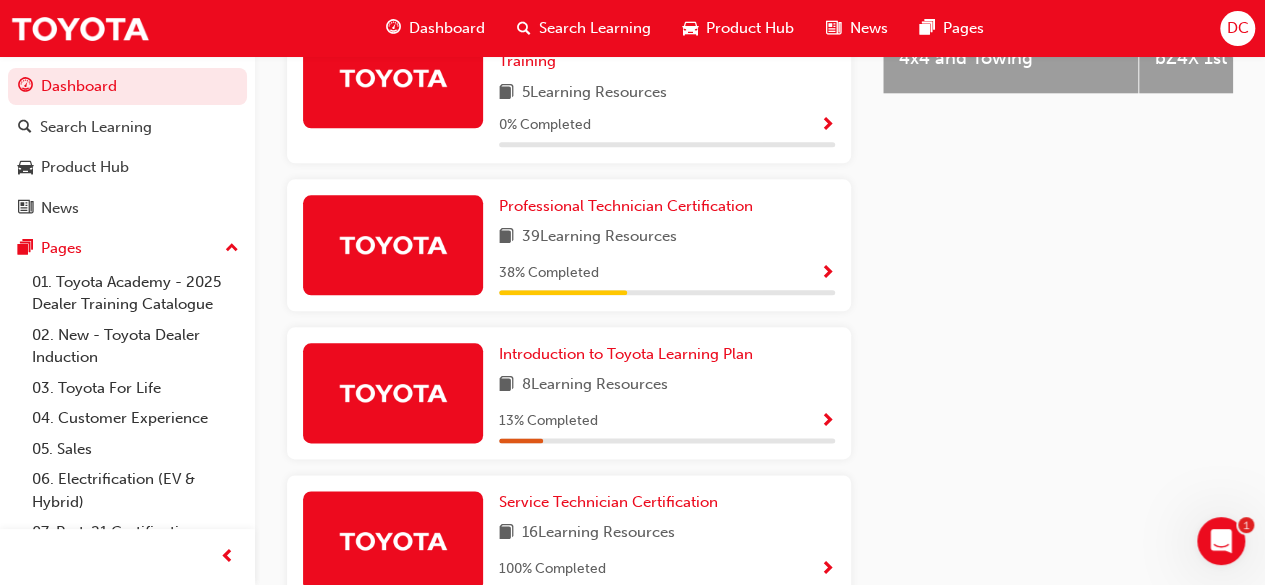 click at bounding box center [827, 274] 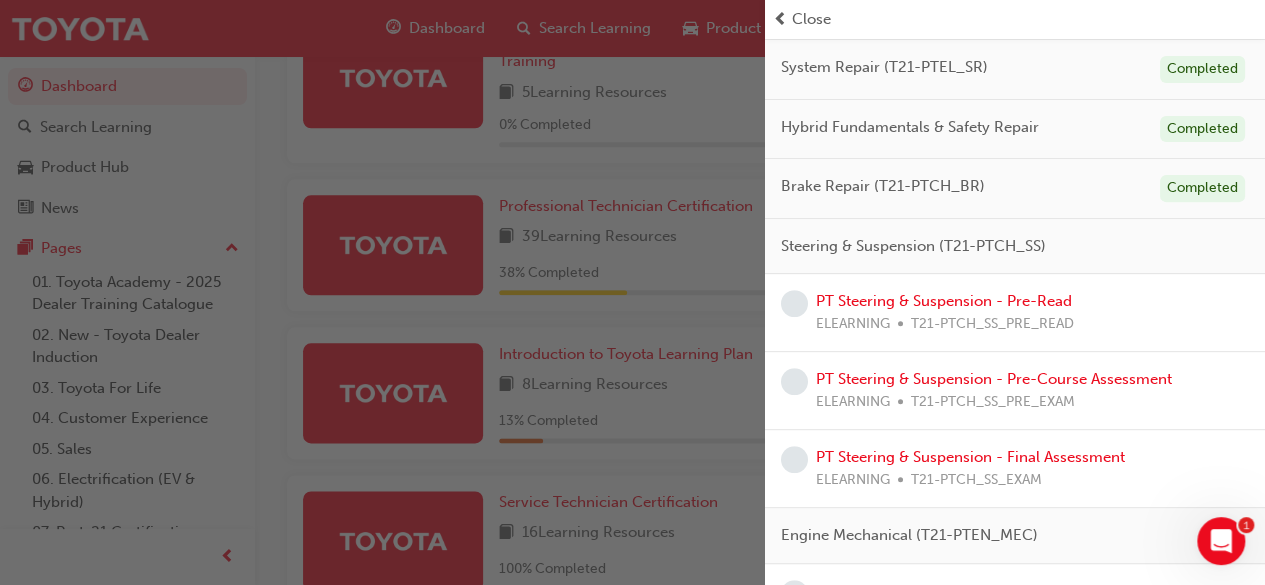 scroll, scrollTop: 320, scrollLeft: 0, axis: vertical 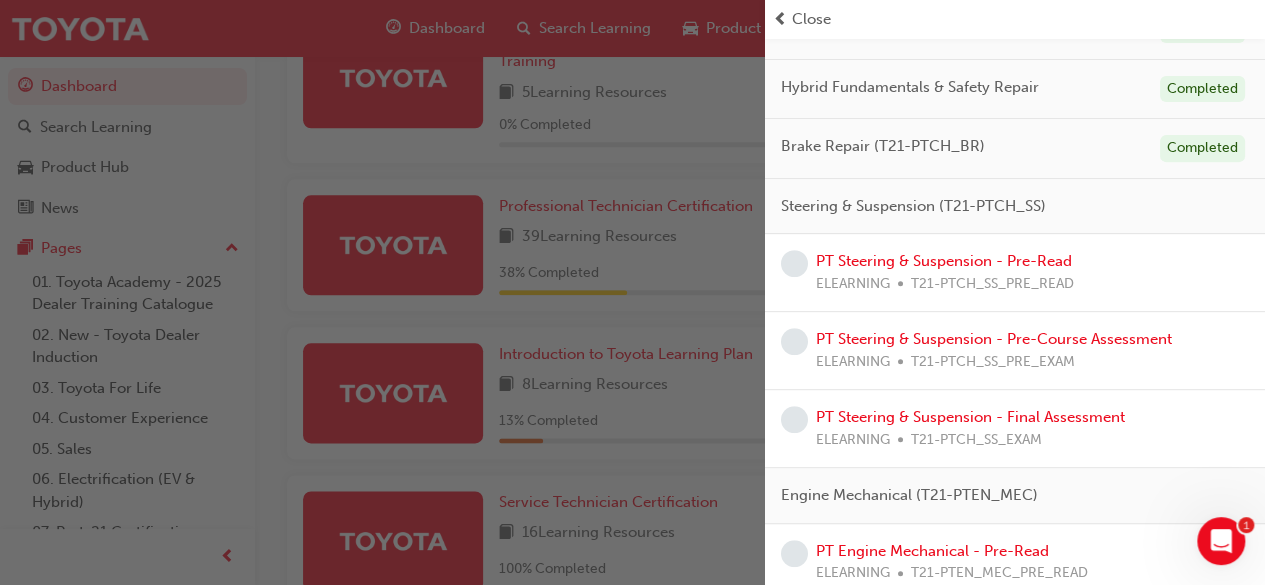 click on "PT Steering & Suspension - Pre-Read ELEARNING T21-PTCH_SS_PRE_READ" at bounding box center (945, 272) 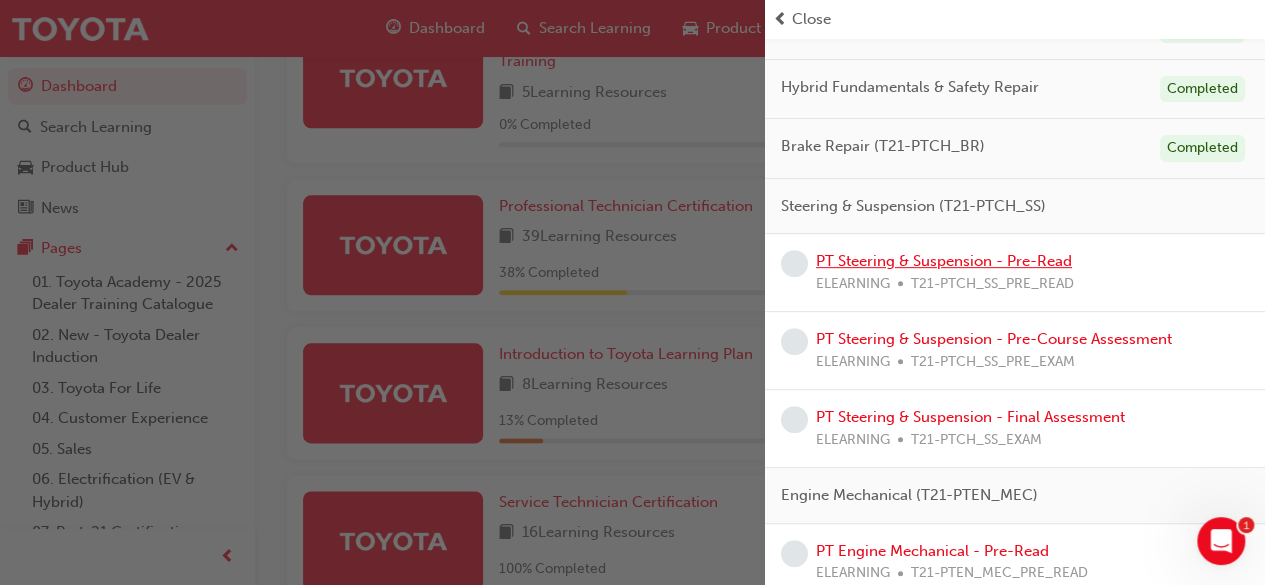 click on "PT Steering & Suspension - Pre-Read" at bounding box center (944, 261) 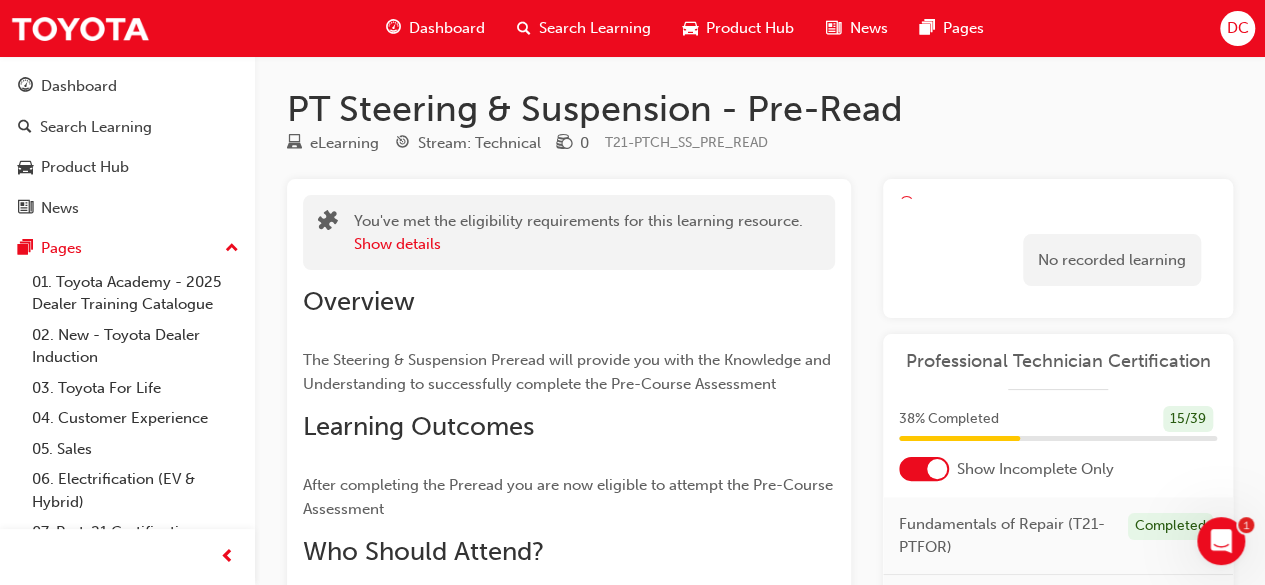 scroll, scrollTop: 0, scrollLeft: 0, axis: both 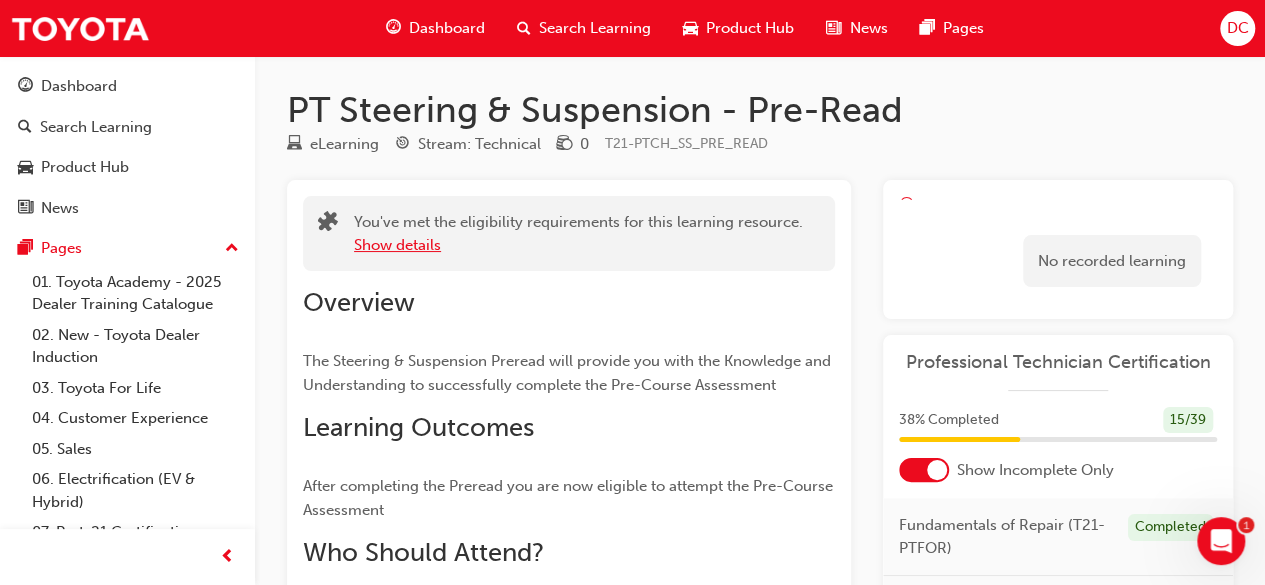 click on "Show details" at bounding box center [397, 245] 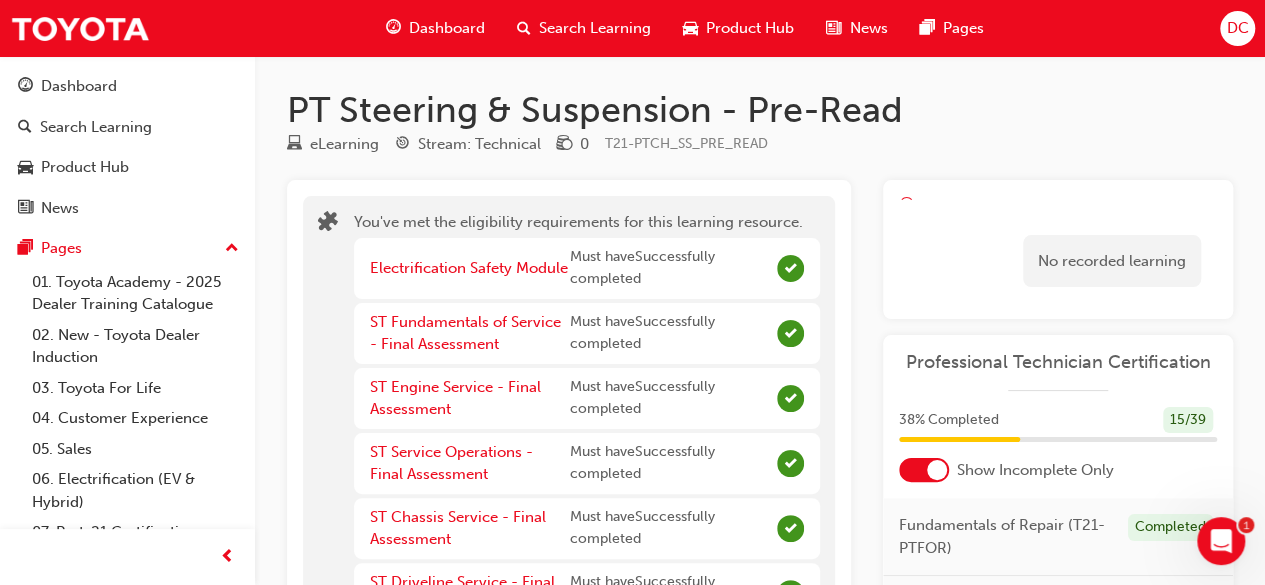 click on "Professional Technician Certification 38 % Completed 15 / 39 Show Incomplete Only Fundamentals of Repair (T21-PTFOR) Completed Electrical Fundamentals (T21-PTEL_EF) Completed System Repair (T21-PTEL_SR) Completed Hybrid Fundamentals & Safety Repair Completed Brake Repair (T21-PTCH_BR) Completed Steering & Suspension (T21-PTCH_SS) PT Steering & Suspension - Pre-Read ELEARNING T21-PTCH_SS_PRE_READ PT Steering & Suspension - Pre-Course Assessment ELEARNING T21-PTCH_SS_PRE_EXAM PT Steering & Suspension - Final Assessment ELEARNING T21-PTCH_SS_EXAM Engine Mechanical (T21-PTEN_MEC) PT Engine Mechanical - Pre-Read ELEARNING T21-PTEN_MEC_PRE_READ PT Engine Mechanical - Pre-Course Assessment ELEARNING T21-PTEN_MEC_PRE_EXAM PT Engine Mechanical - Final Assessment ELEARNING T21-PTEN_MEC_EXAM Petrol Engine Ignition Repair (T21-PTEN_PEIR) PT Petrol Engine Ignition Repair - Pre-Read ELEARNING T21-PTEN_PEIR_PRE_READ PT Petrol Engine Ignition Repair - Pre-Course Assessment ELEARNING T21-PTEN_PEIR_PRE_EXAM ELEARNING ELEARNING" at bounding box center [1058, 616] 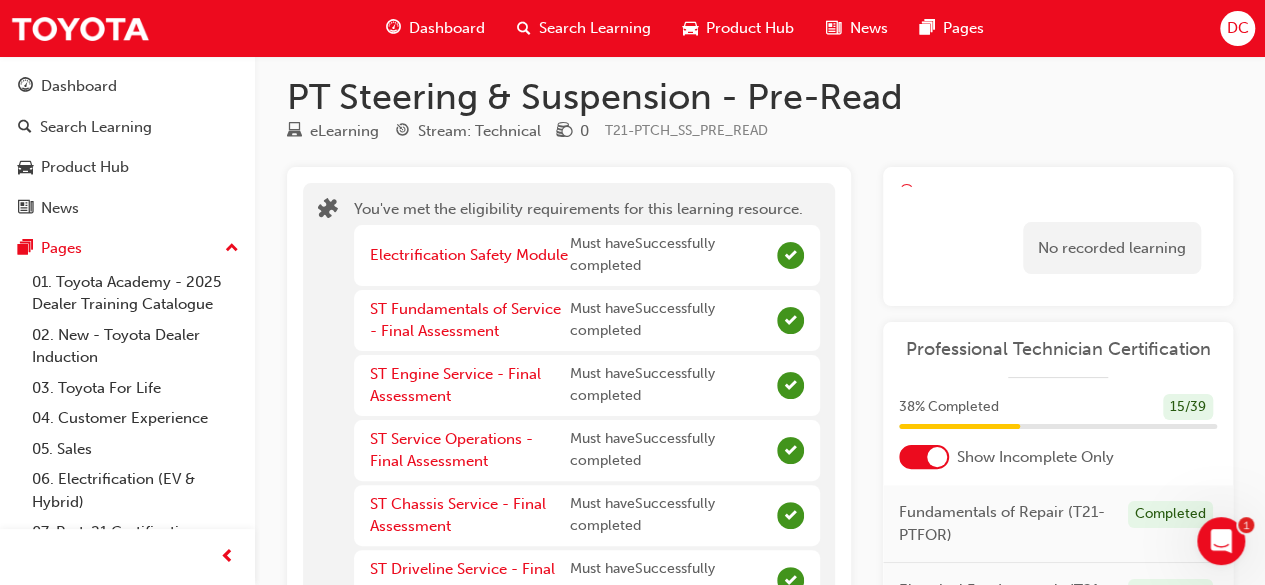 scroll, scrollTop: 0, scrollLeft: 0, axis: both 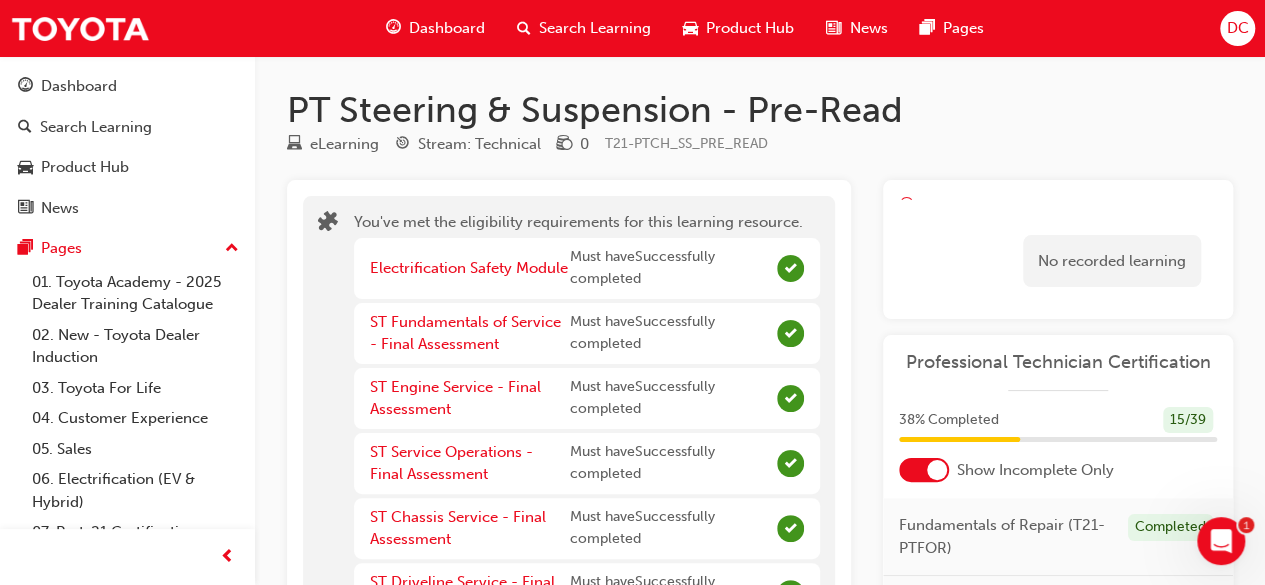 click on "Dashboard" at bounding box center (447, 28) 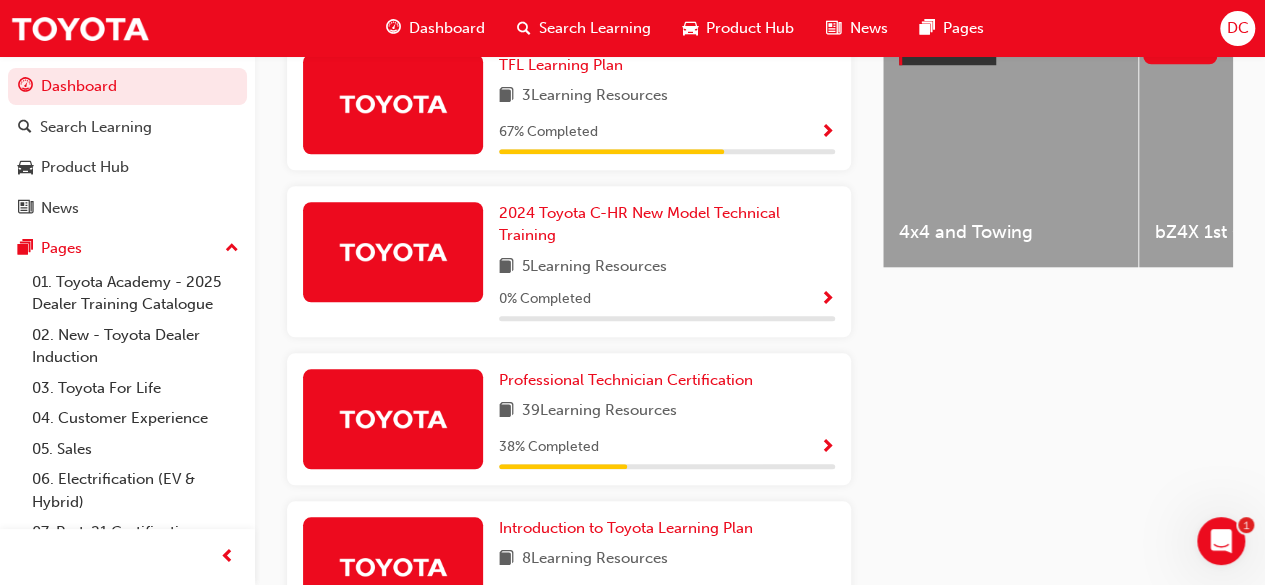 scroll, scrollTop: 840, scrollLeft: 0, axis: vertical 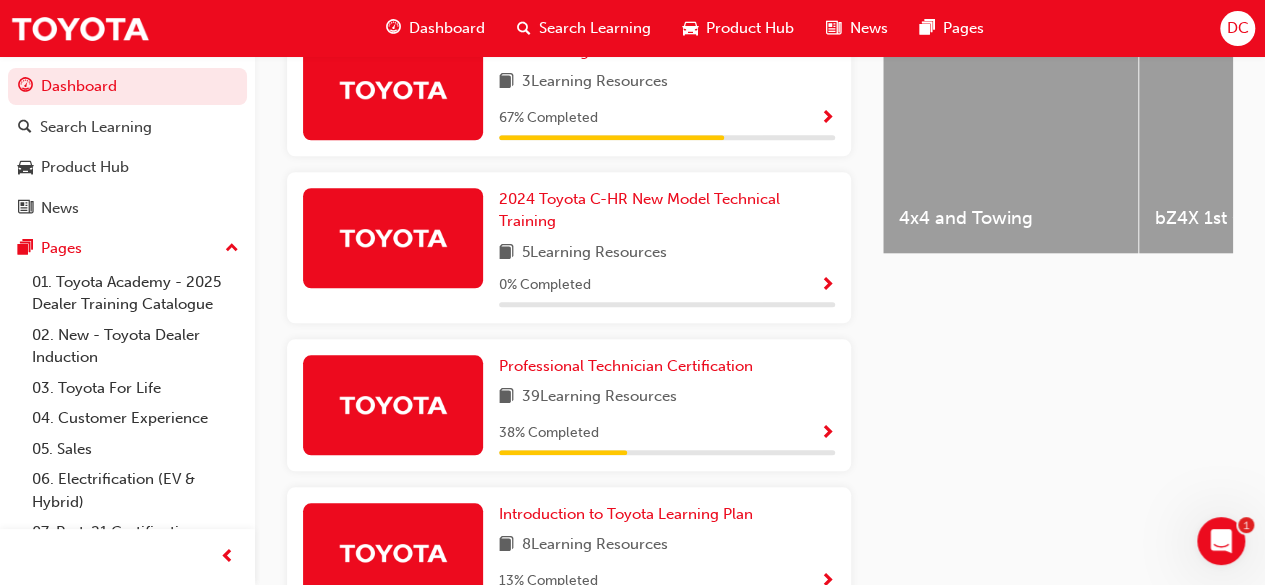 click at bounding box center (827, 434) 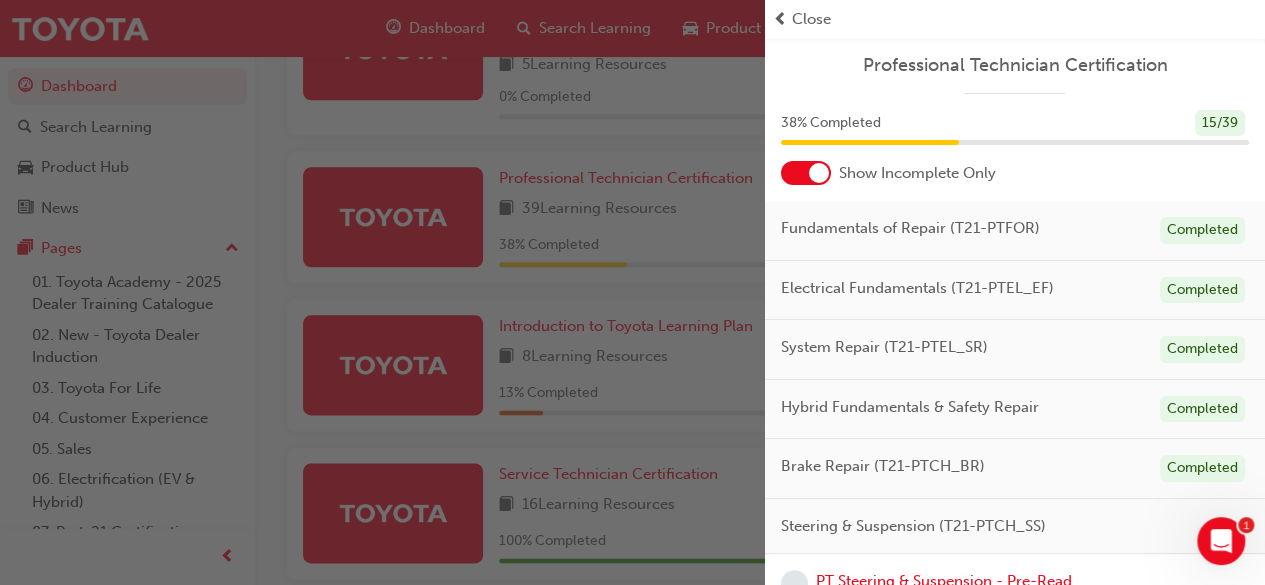 scroll, scrollTop: 1040, scrollLeft: 0, axis: vertical 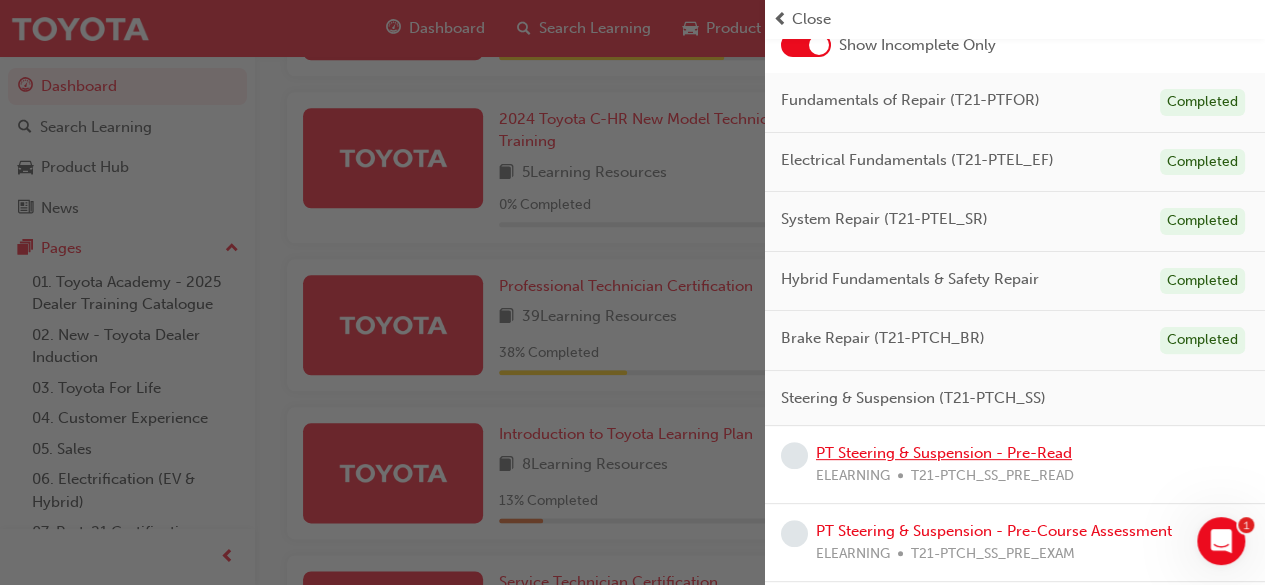 click on "PT Steering & Suspension - Pre-Read" at bounding box center [944, 453] 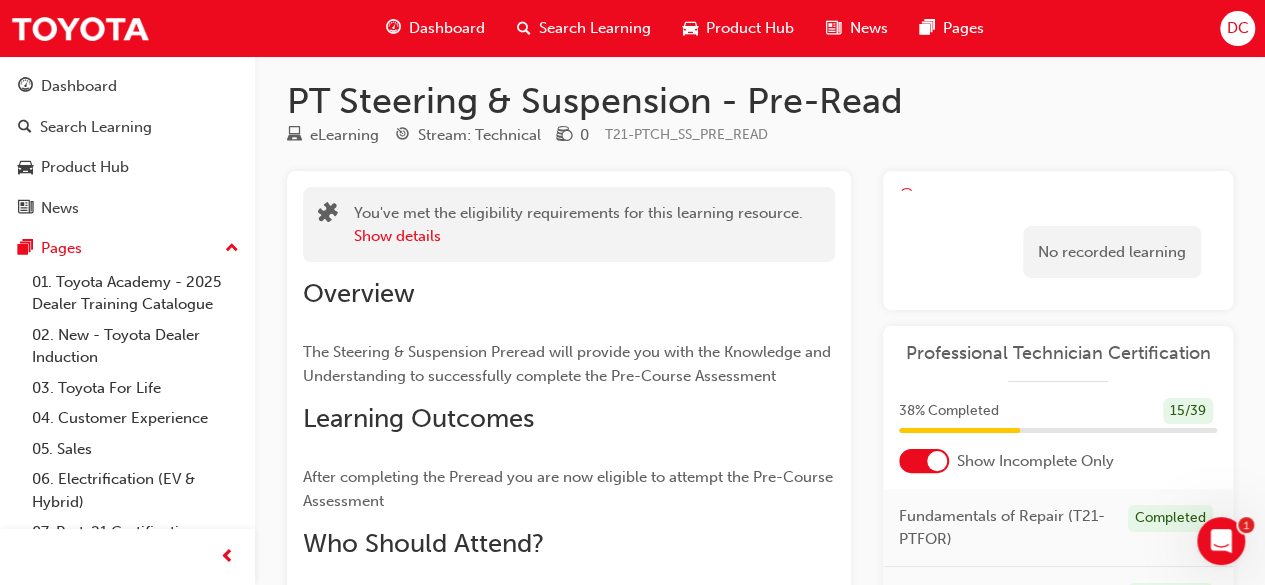 scroll, scrollTop: 0, scrollLeft: 0, axis: both 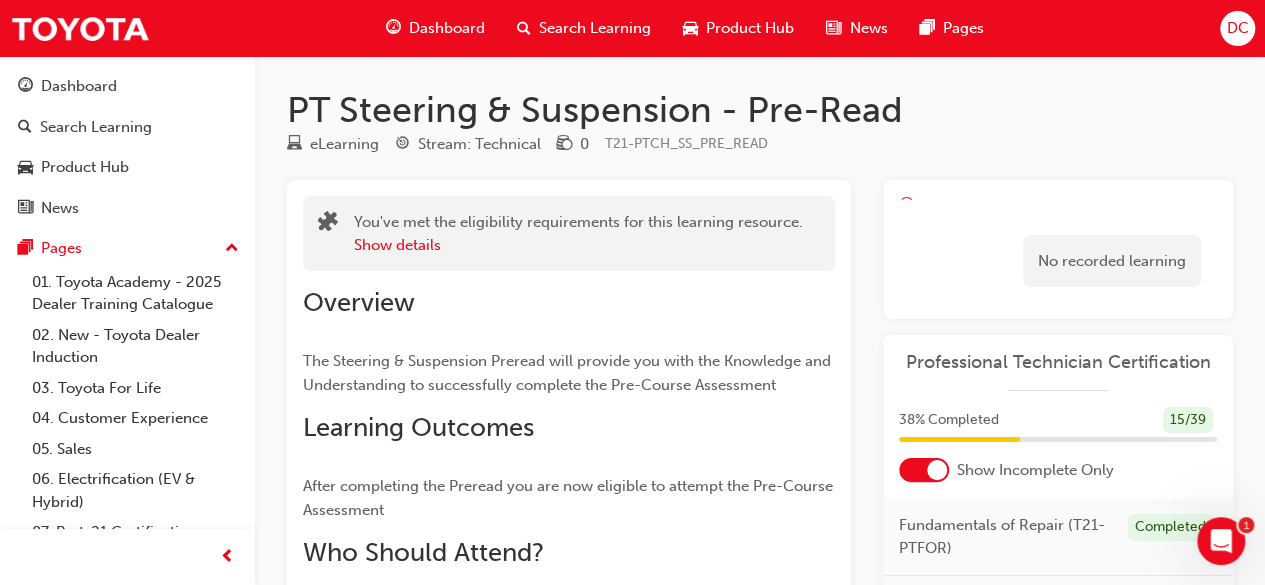 click on "Learning Plan No recorded learning" at bounding box center [1058, 249] 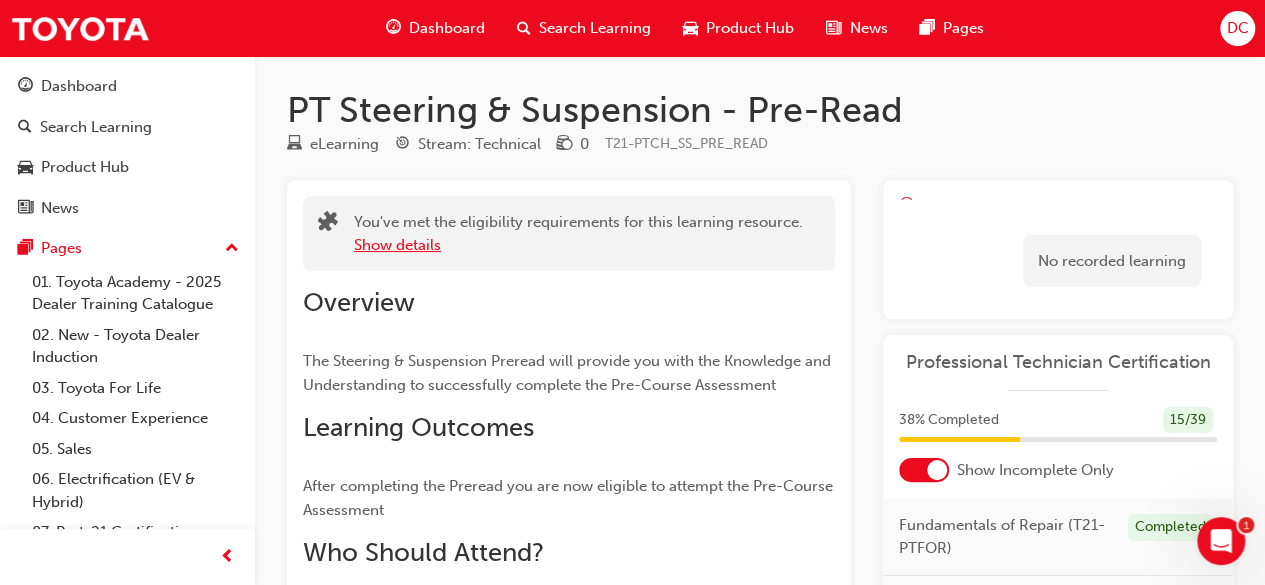 click on "Show details" at bounding box center [397, 245] 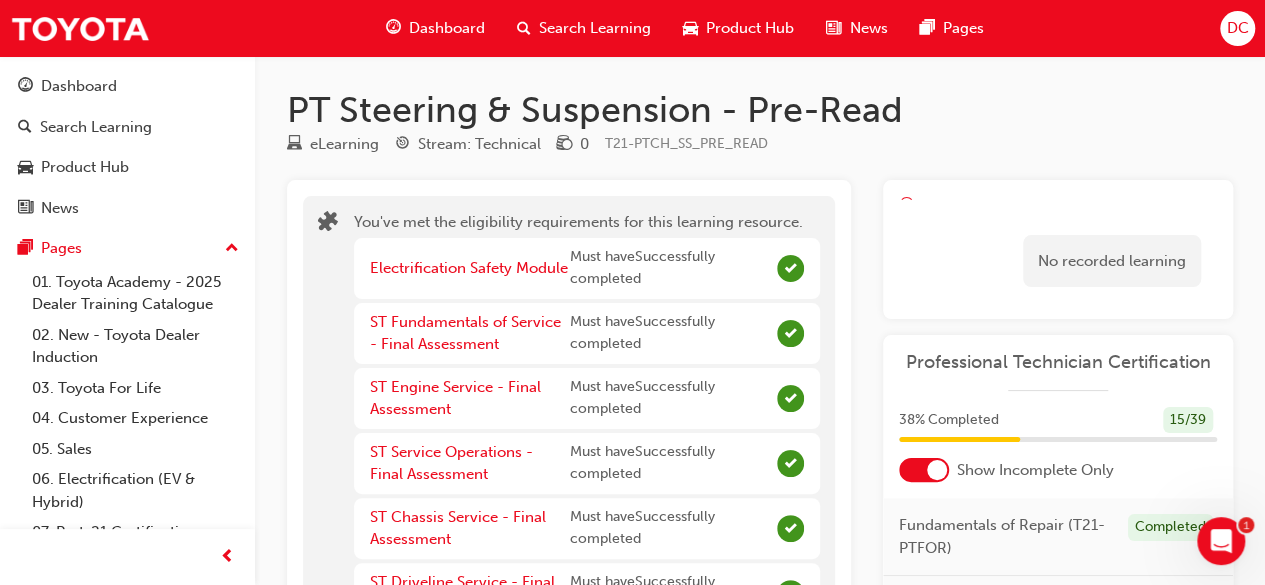 click on "Electrification Safety Module Must have  Successfully completed" at bounding box center (587, 268) 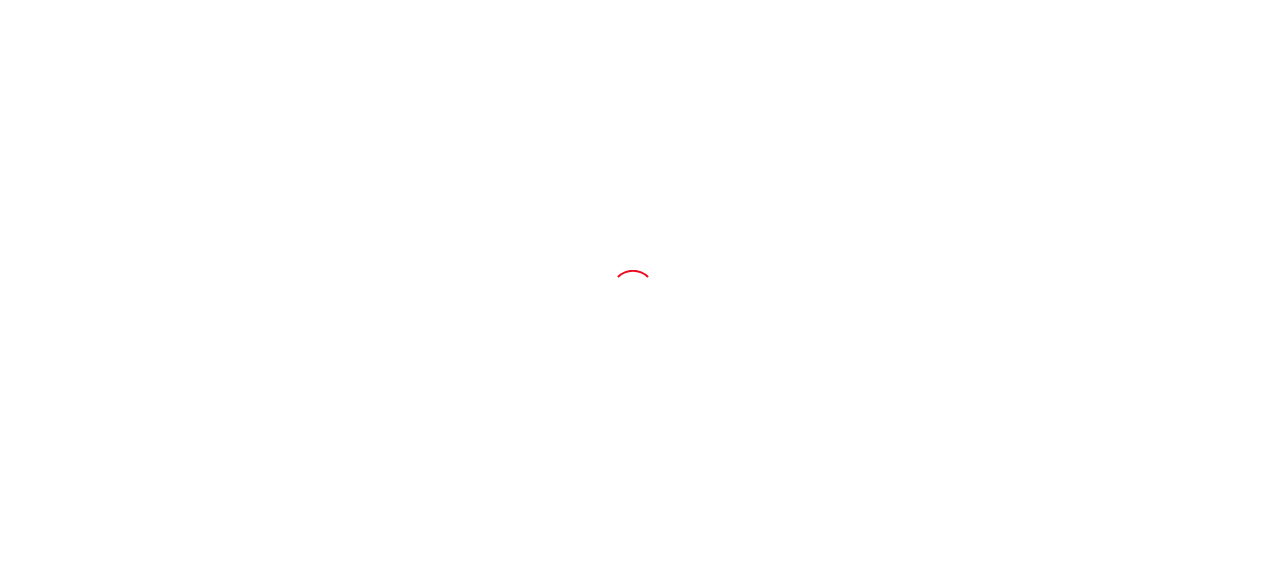 scroll, scrollTop: 0, scrollLeft: 0, axis: both 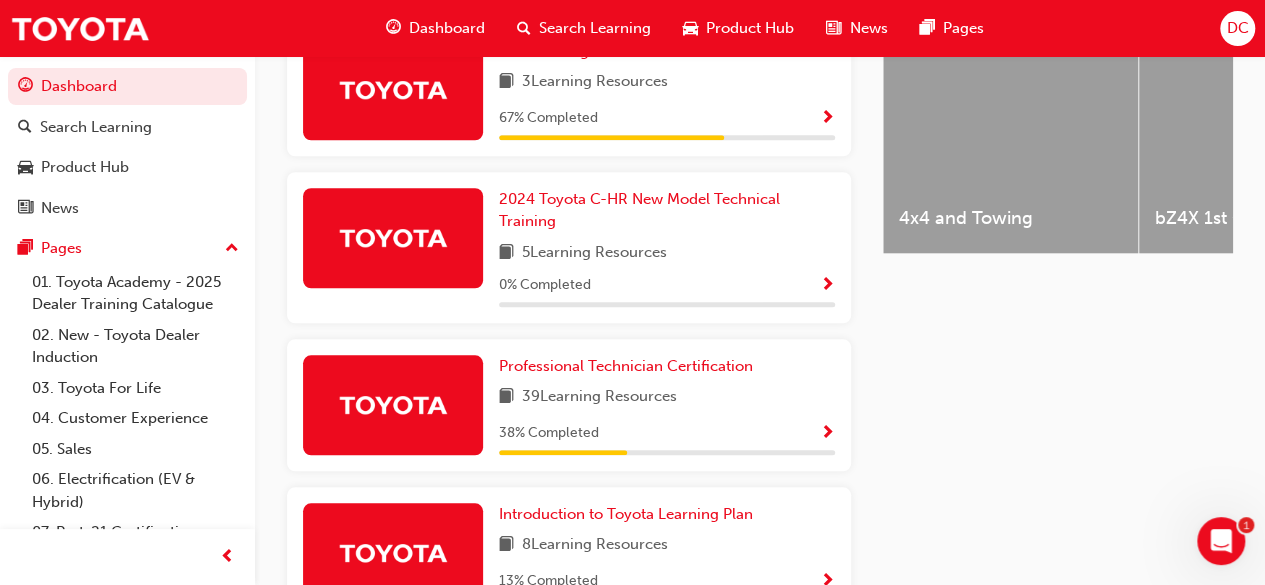 click at bounding box center [827, 434] 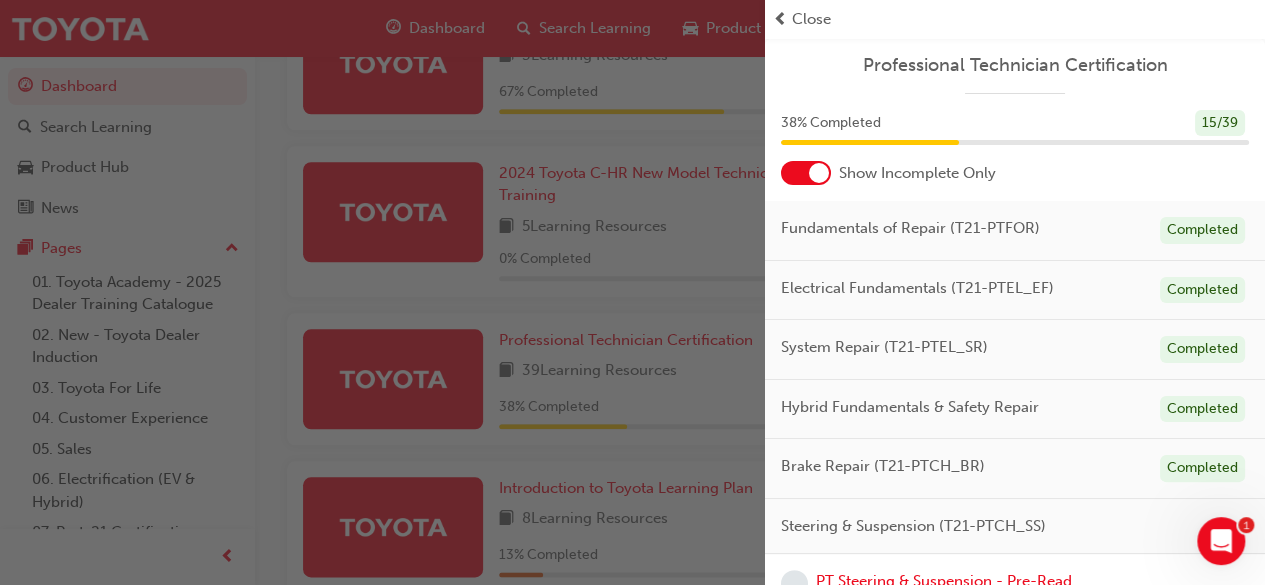scroll, scrollTop: 880, scrollLeft: 0, axis: vertical 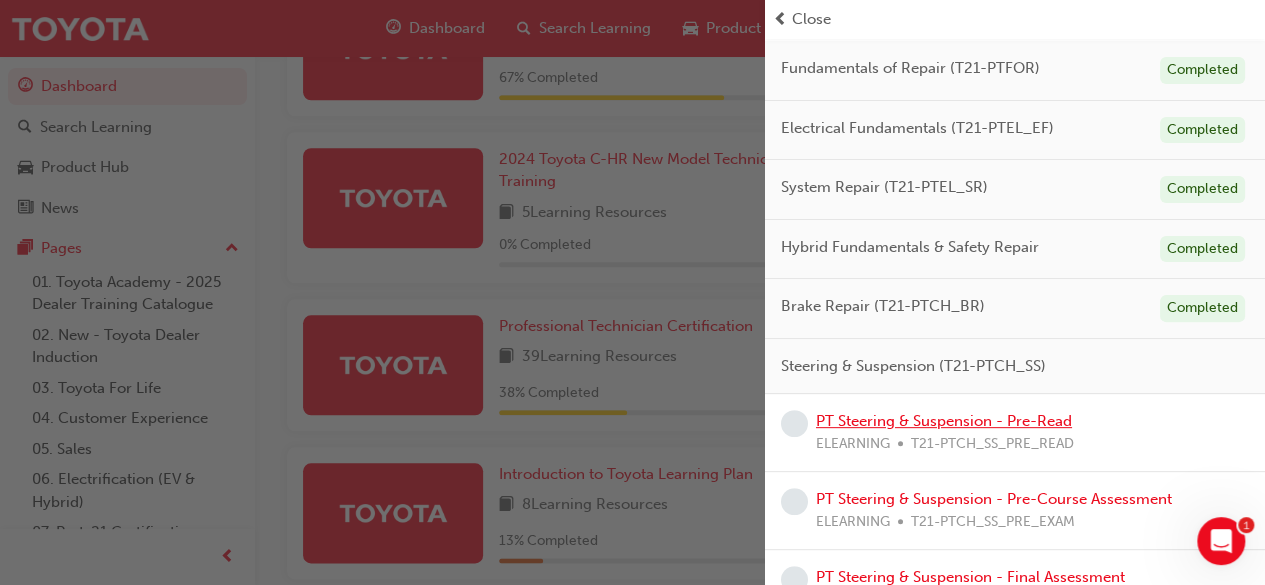 click on "PT Steering & Suspension - Pre-Read" at bounding box center [944, 421] 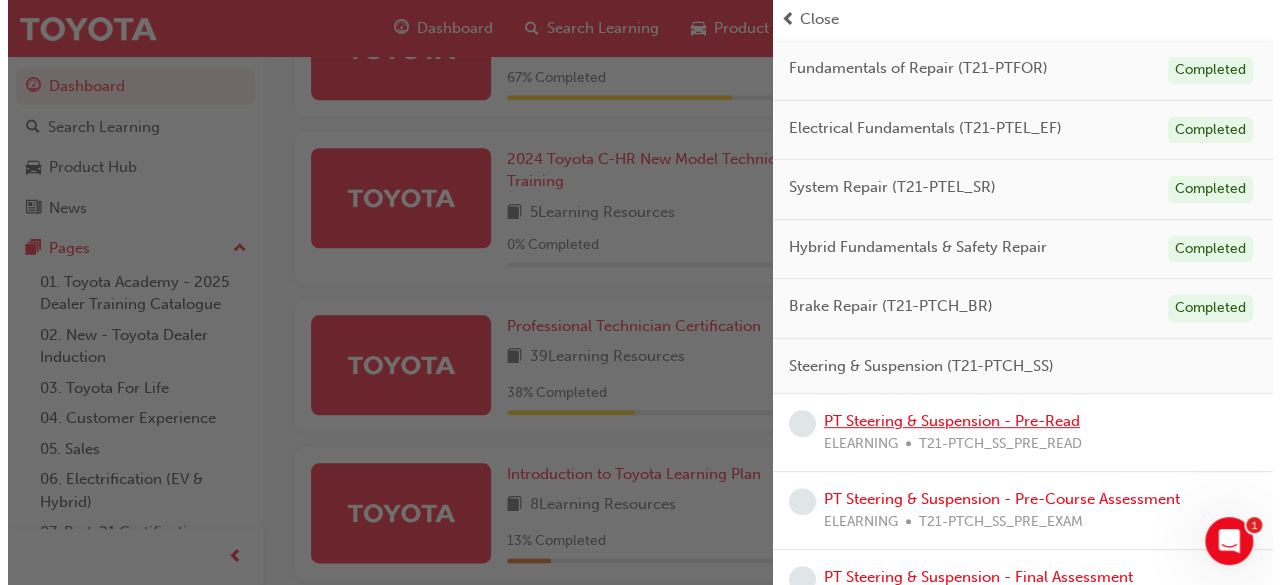 scroll, scrollTop: 0, scrollLeft: 0, axis: both 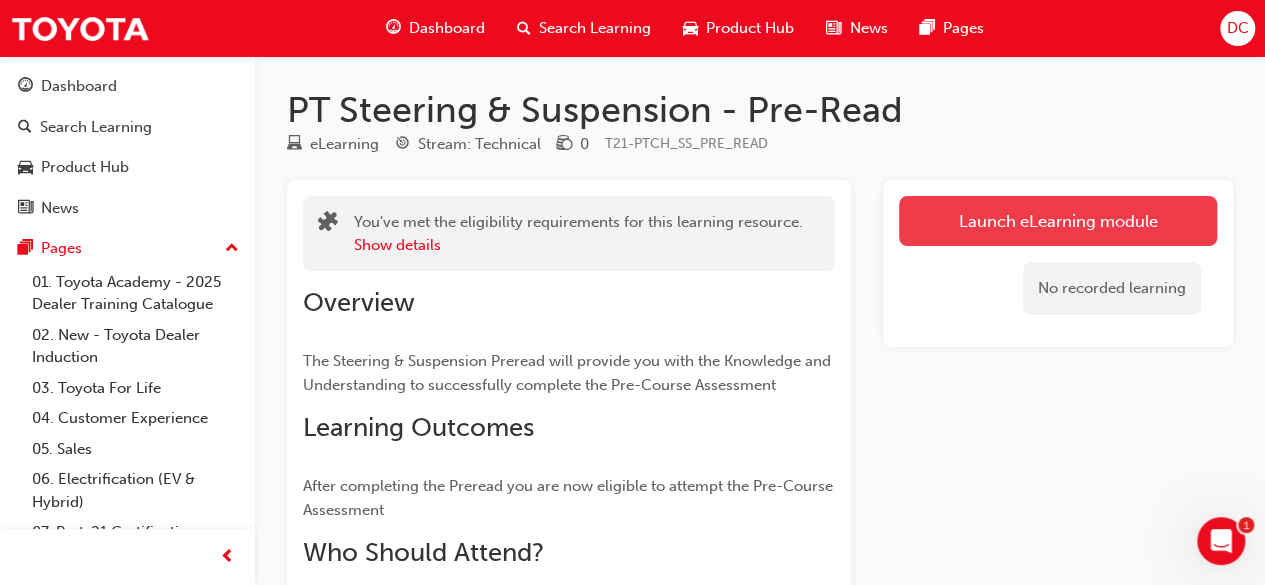 click on "Launch eLearning module" at bounding box center [1058, 221] 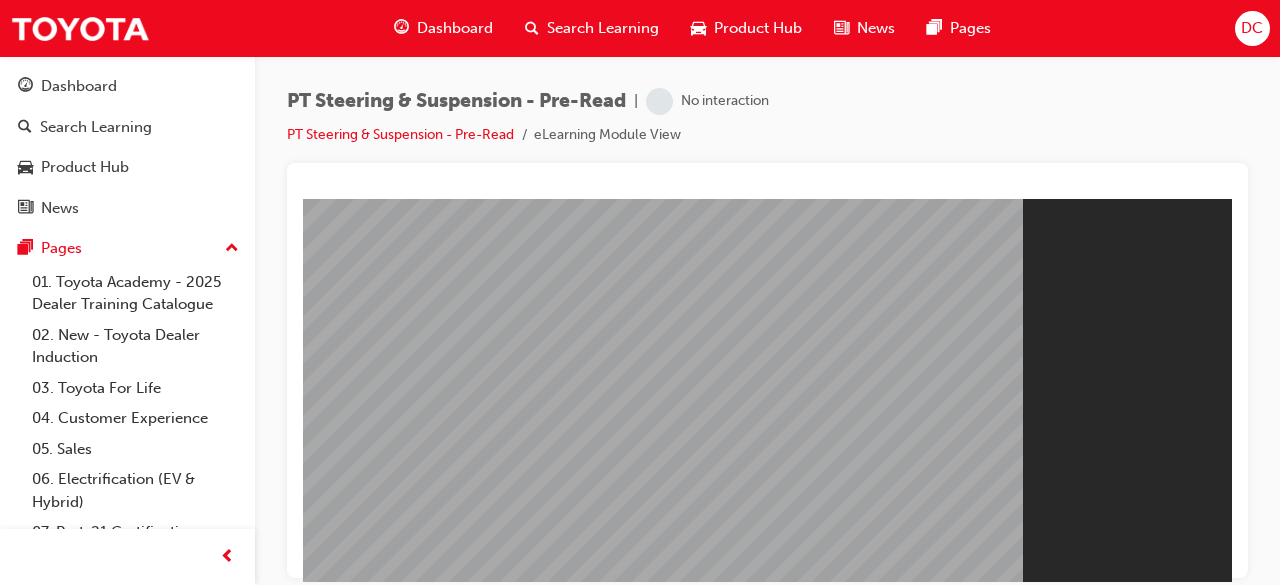 scroll, scrollTop: 0, scrollLeft: 0, axis: both 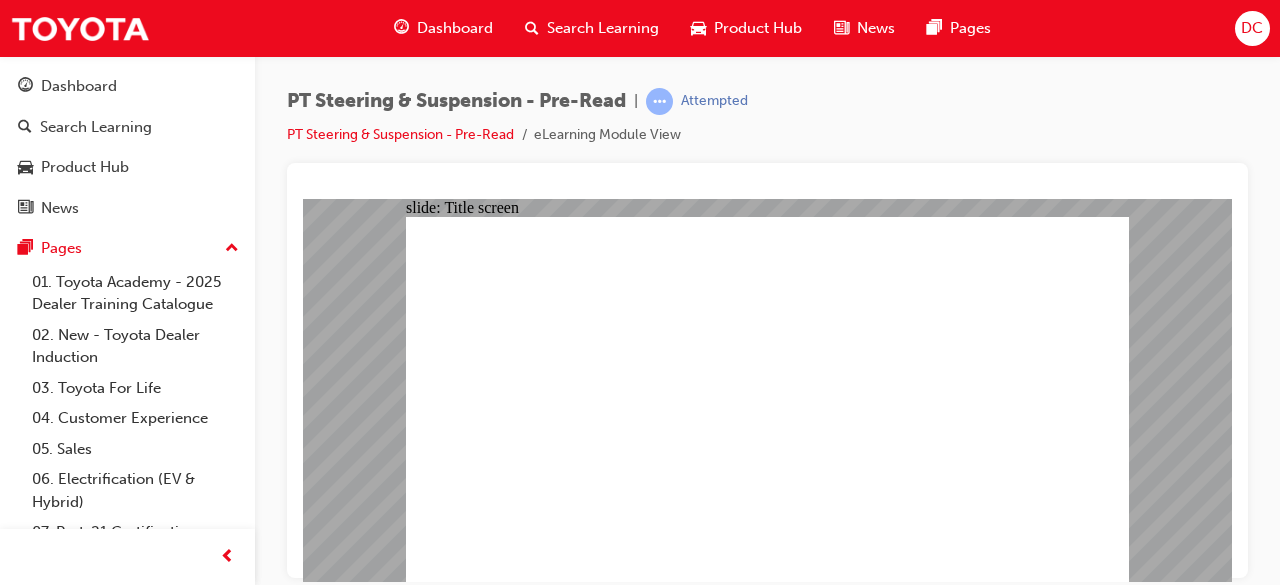 click 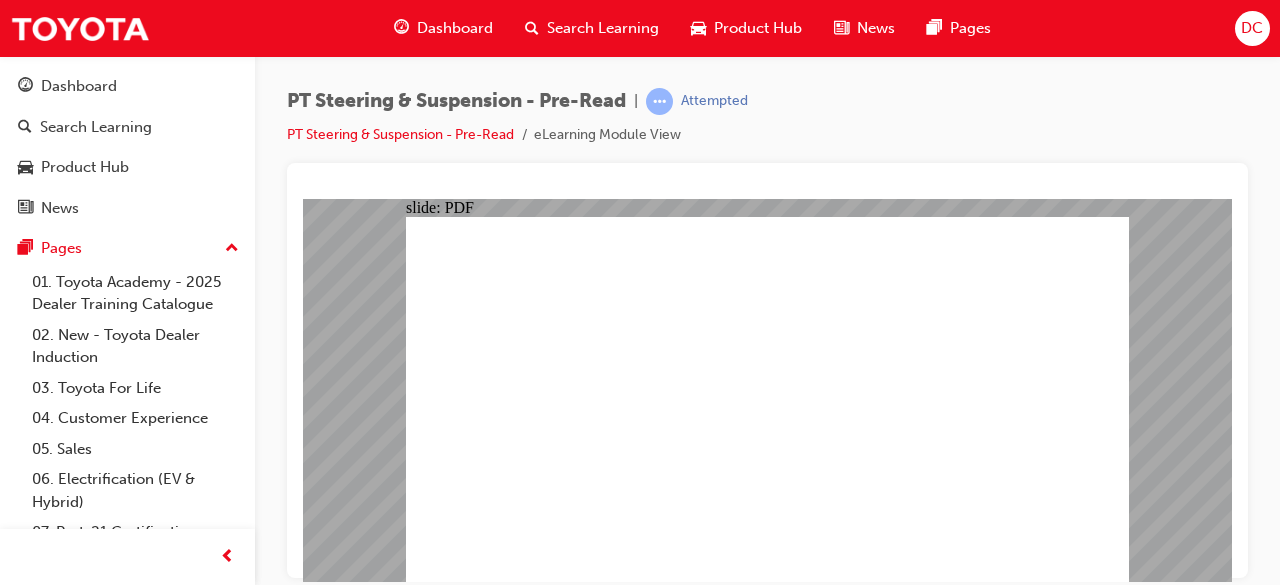 click 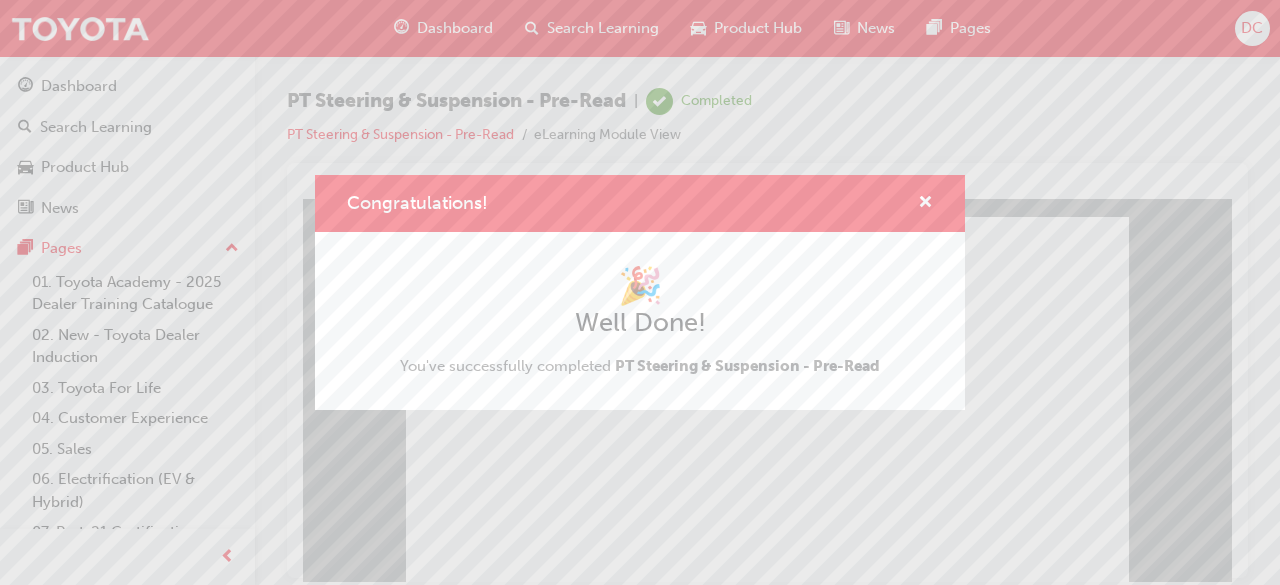 click on "Congratulations! 🎉 Well Done! You've successfully completed   PT Steering & Suspension - Pre-Read" at bounding box center [640, 292] 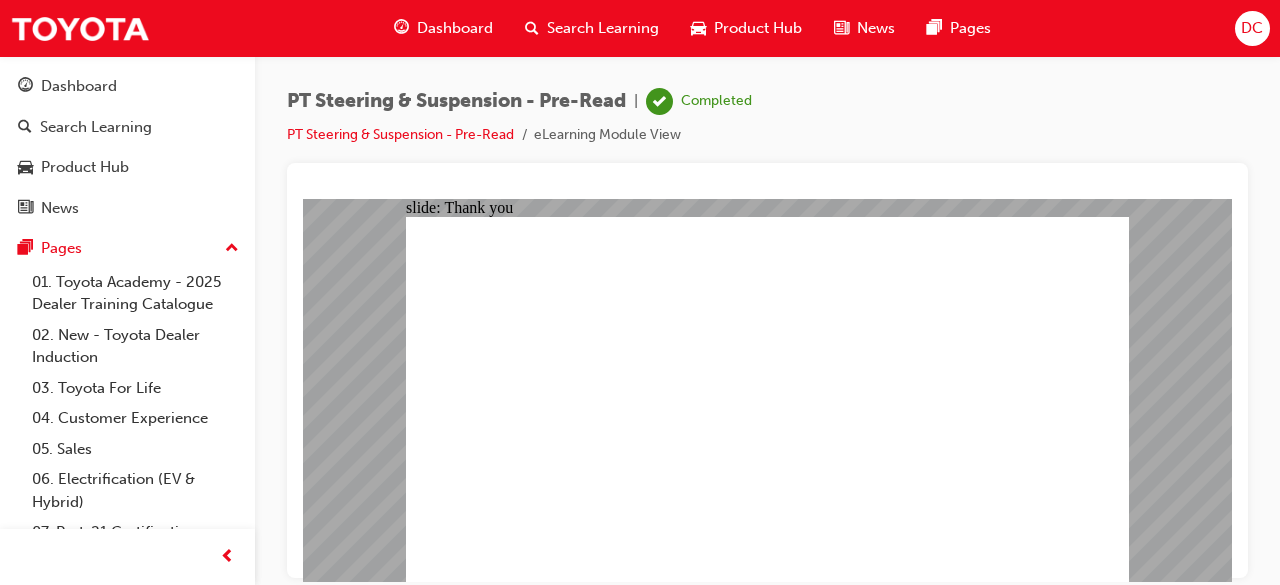 click 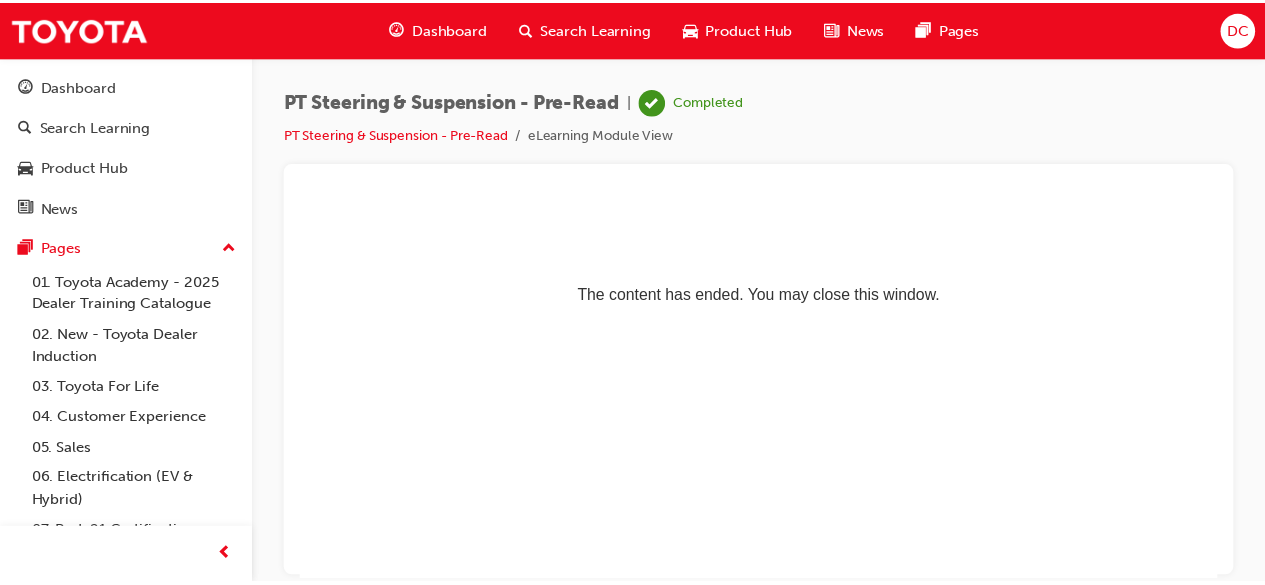 scroll, scrollTop: 0, scrollLeft: 0, axis: both 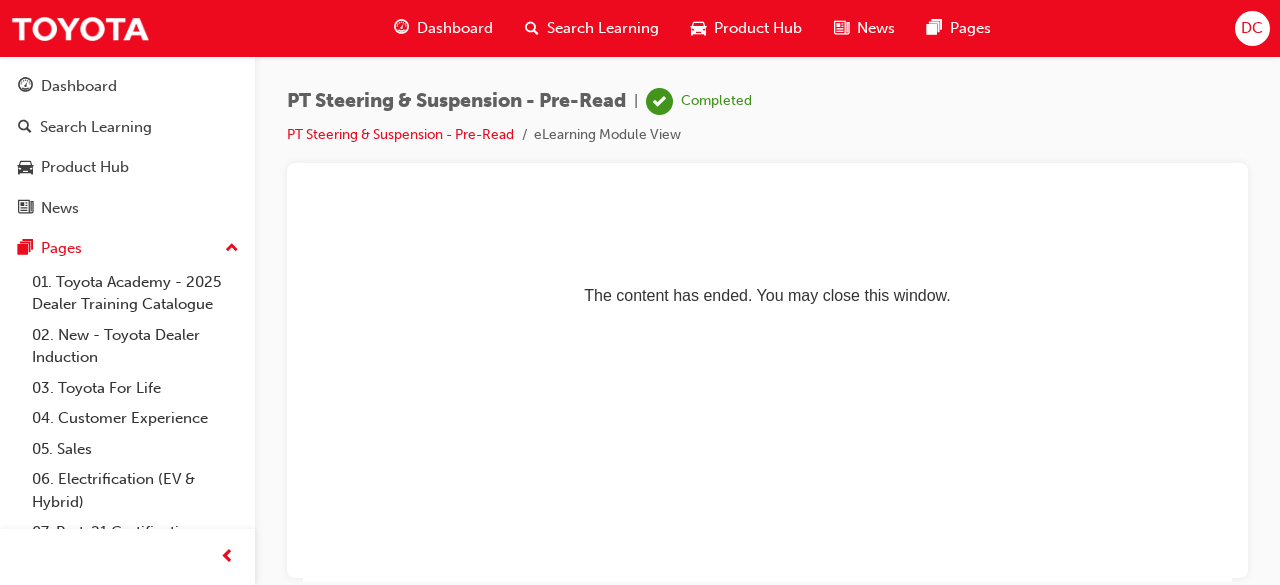 click on "Dashboard" at bounding box center [455, 28] 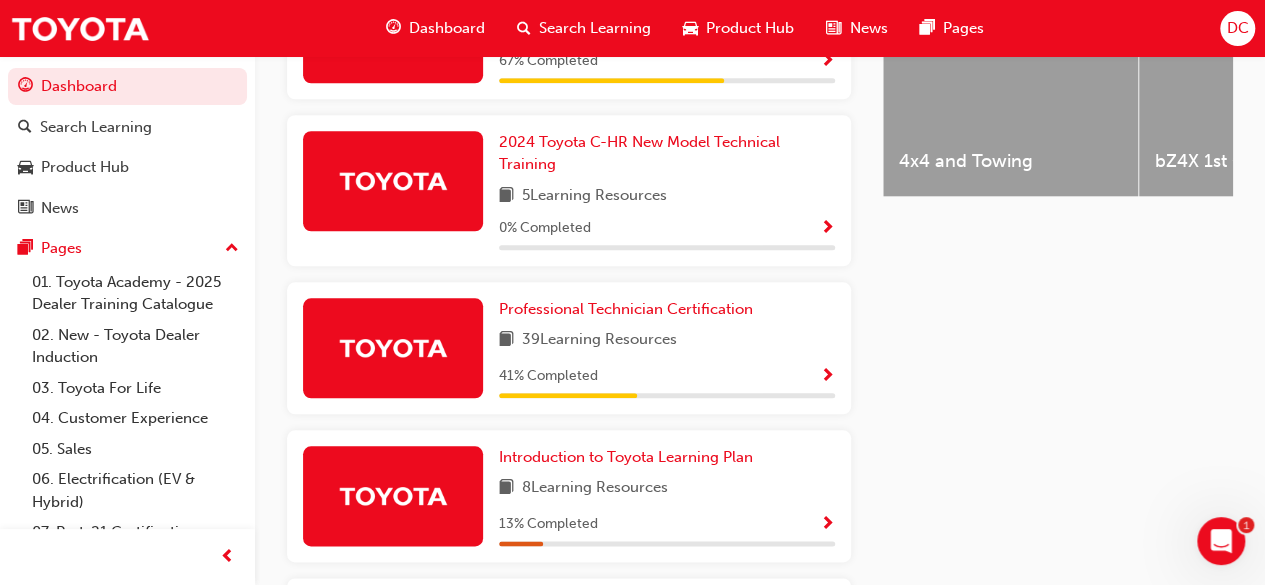 scroll, scrollTop: 920, scrollLeft: 0, axis: vertical 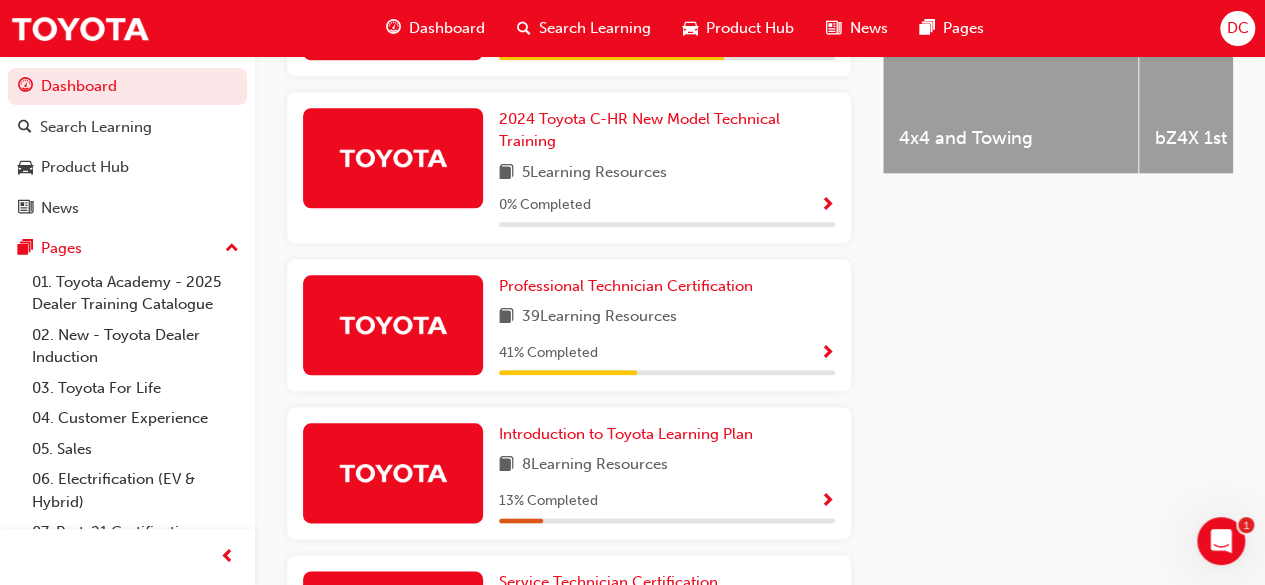 click at bounding box center [827, 354] 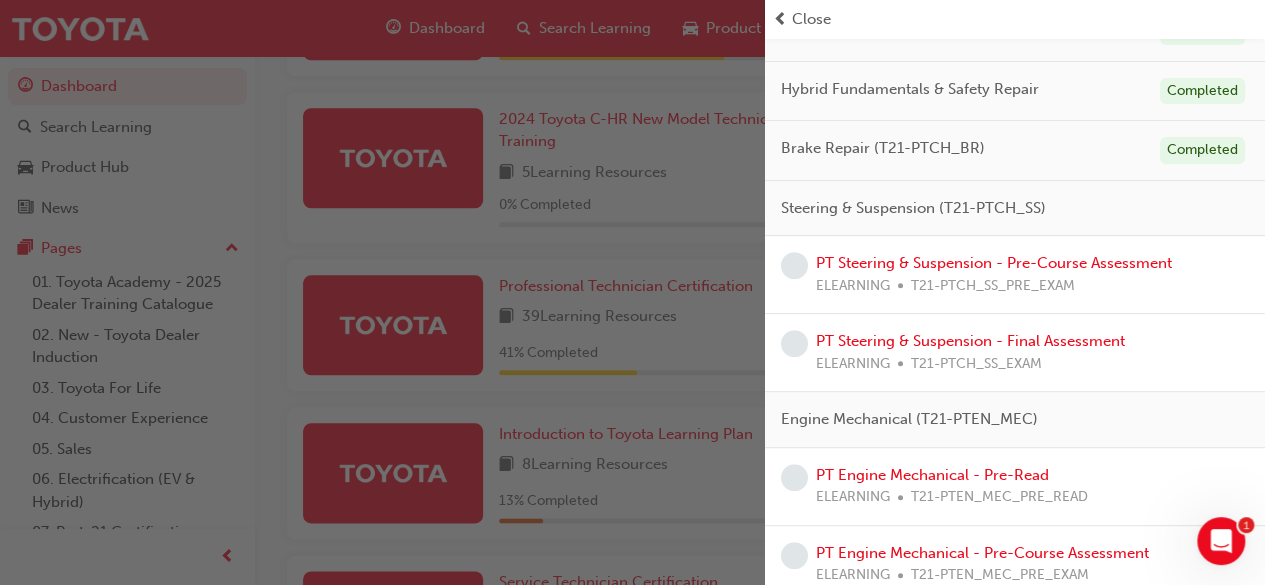 scroll, scrollTop: 320, scrollLeft: 0, axis: vertical 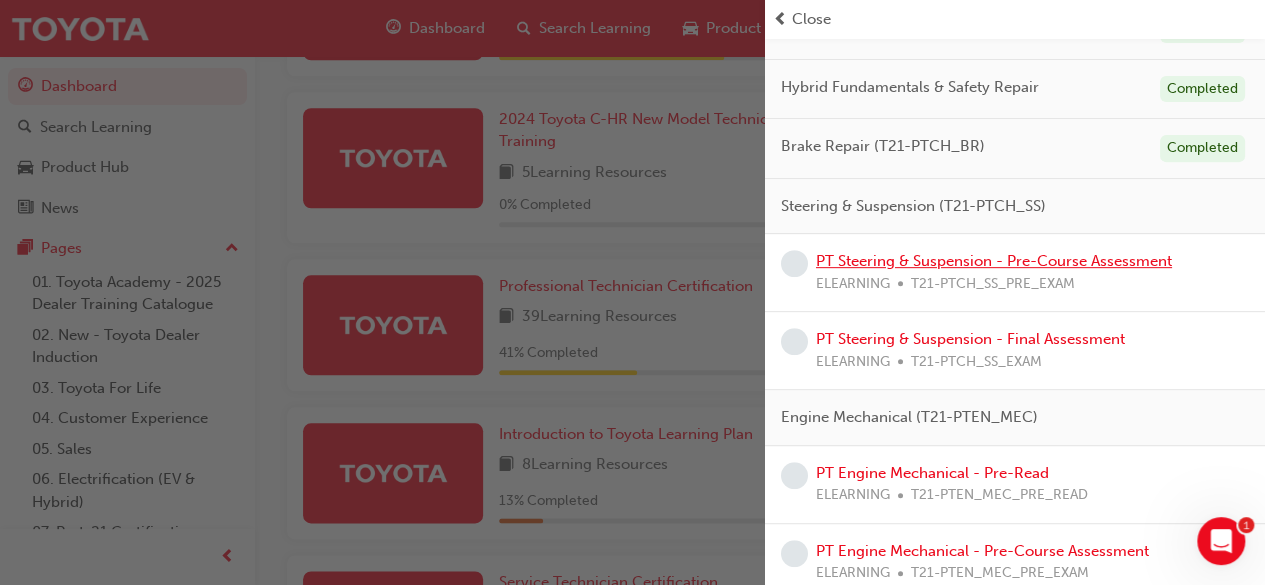 click on "PT Steering & Suspension - Pre-Course Assessment" at bounding box center (994, 261) 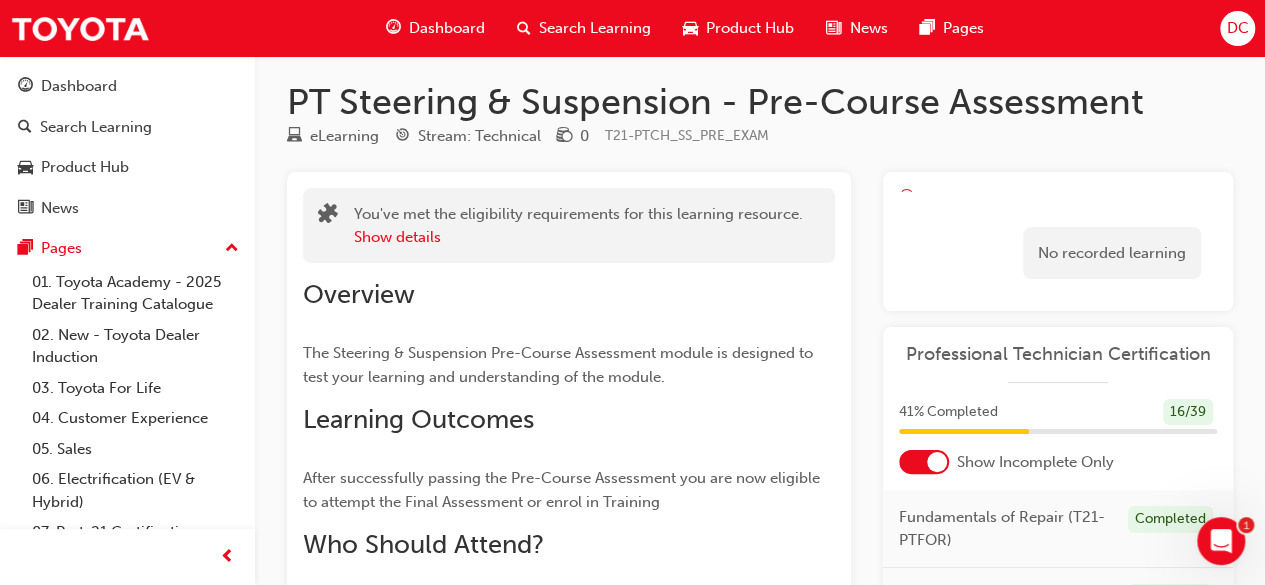 scroll, scrollTop: 0, scrollLeft: 0, axis: both 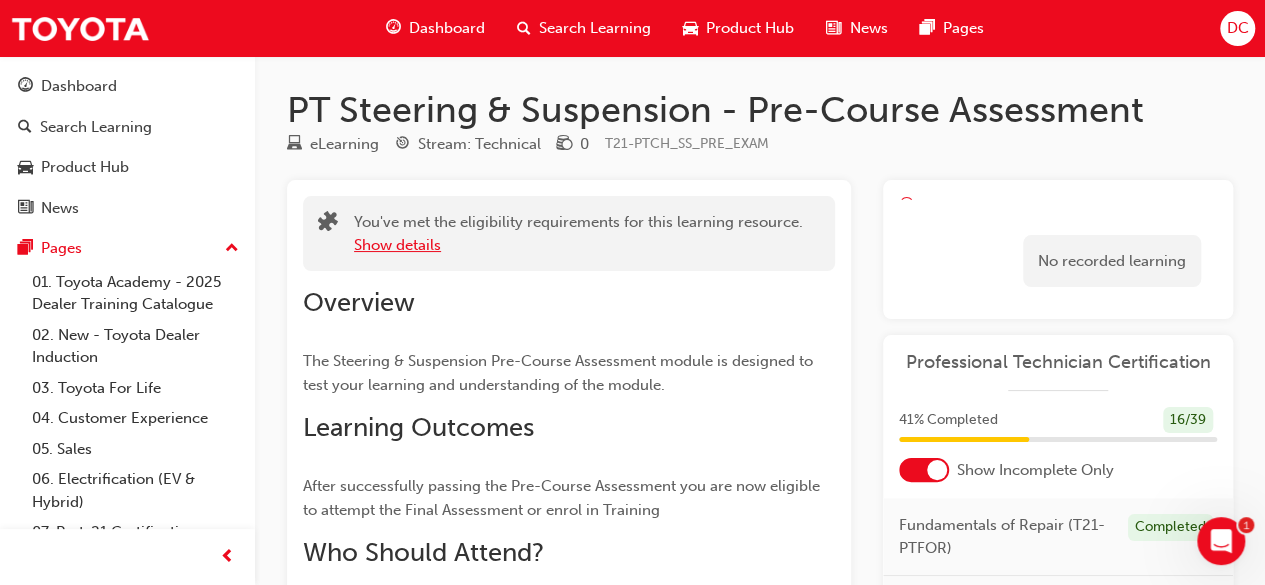click on "Show details" at bounding box center [397, 245] 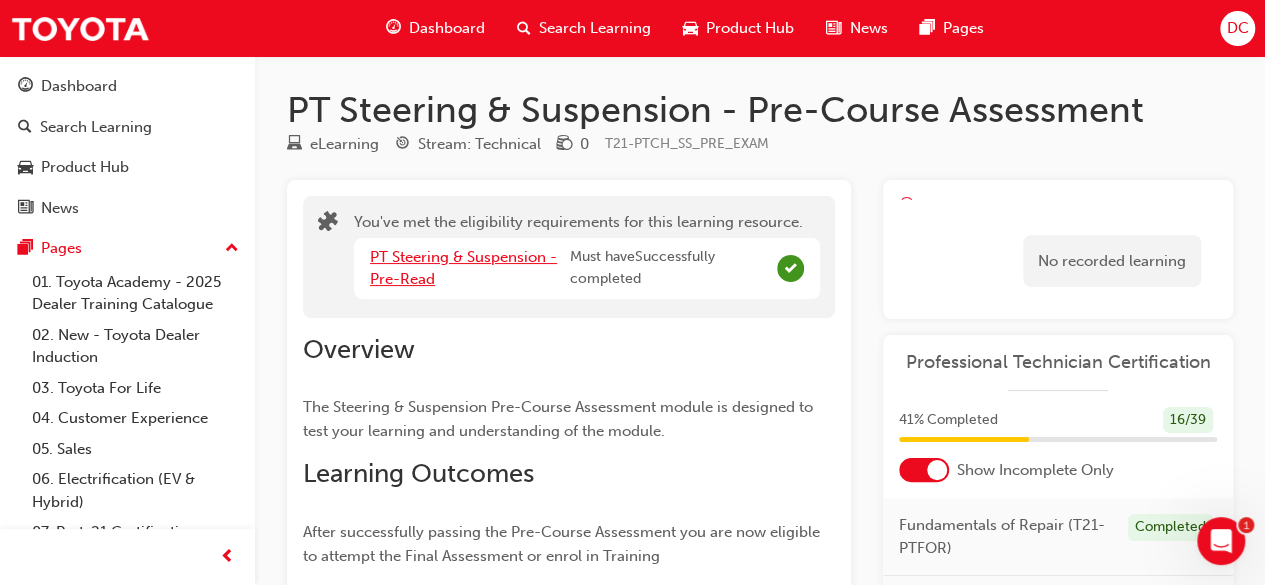 click on "PT Steering & Suspension - Pre-Read" at bounding box center (463, 268) 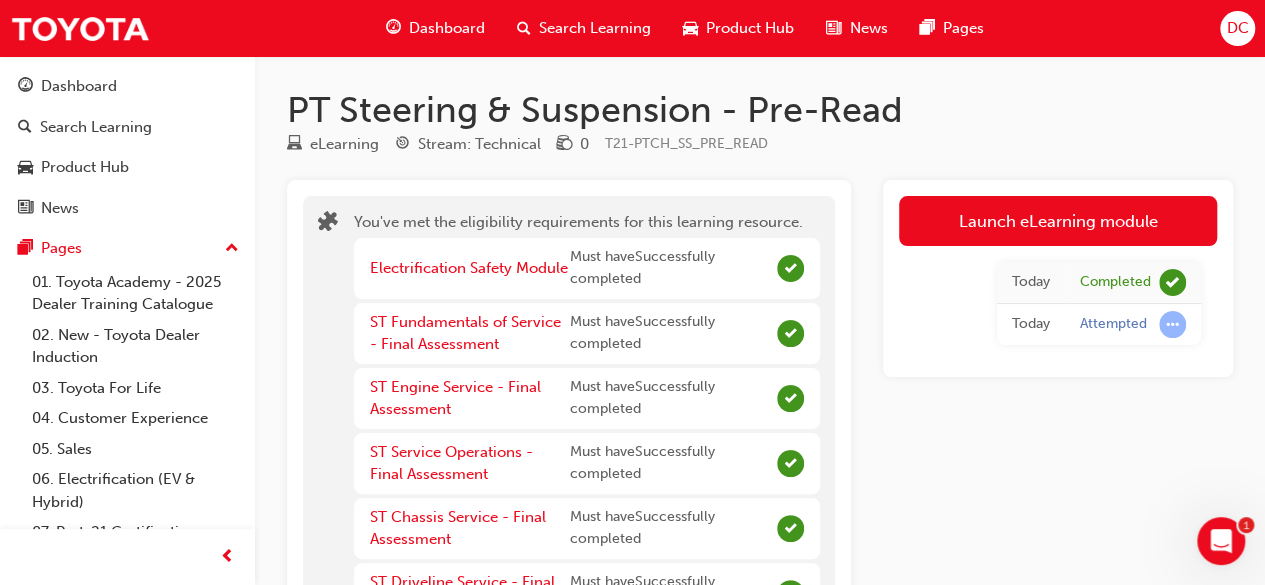 click on "Dashboard" at bounding box center (447, 28) 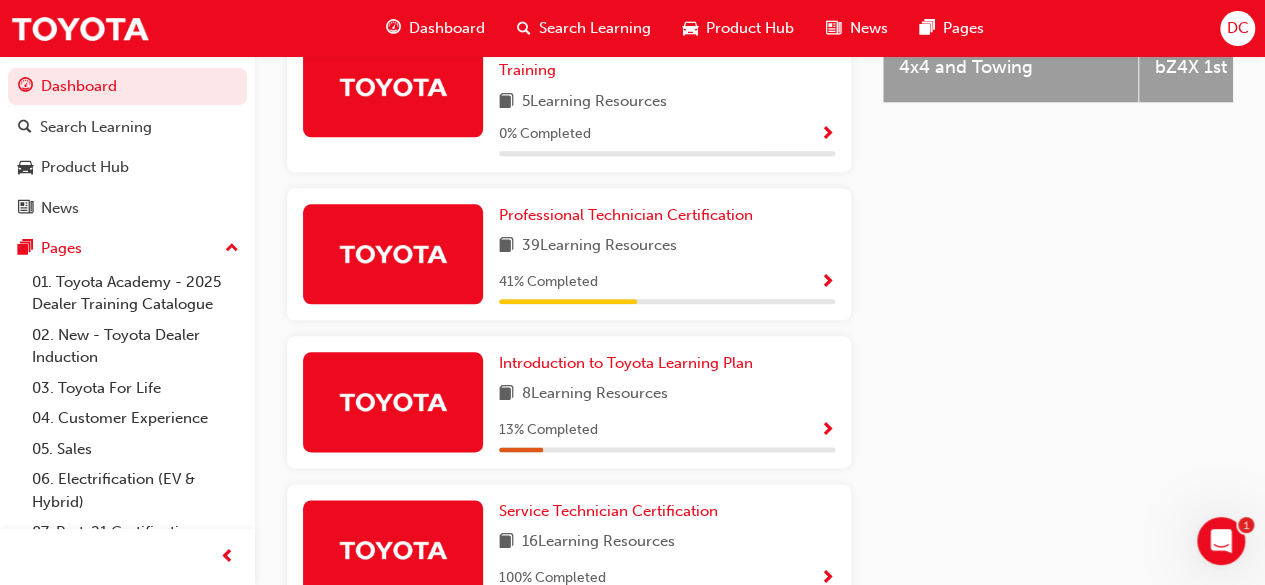 scroll, scrollTop: 1000, scrollLeft: 0, axis: vertical 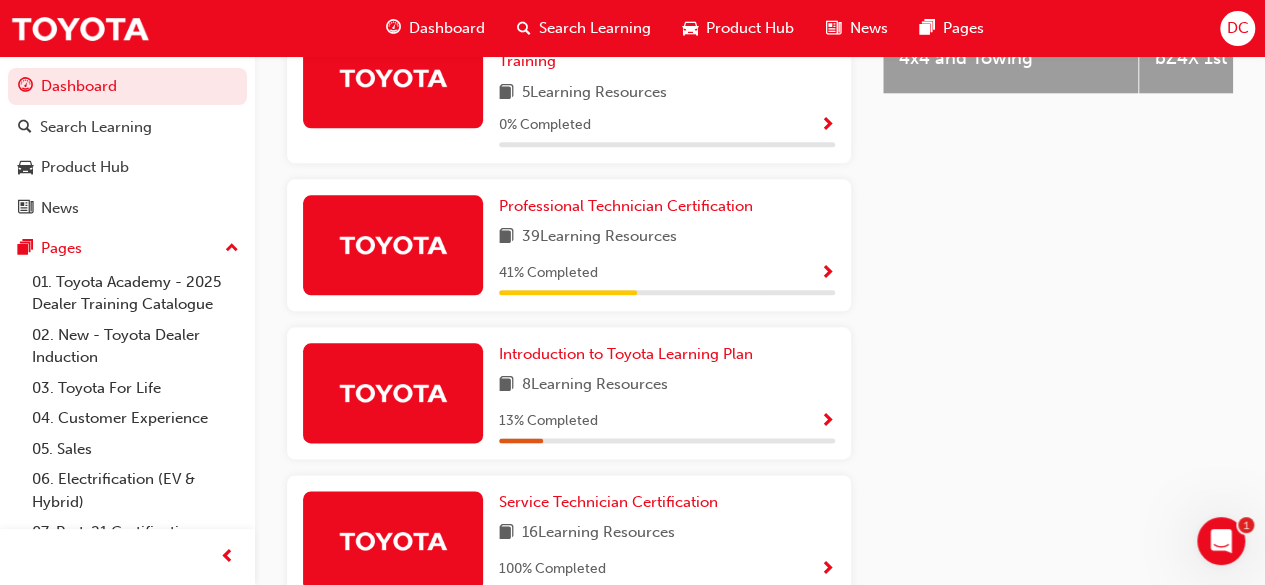 click at bounding box center [827, 274] 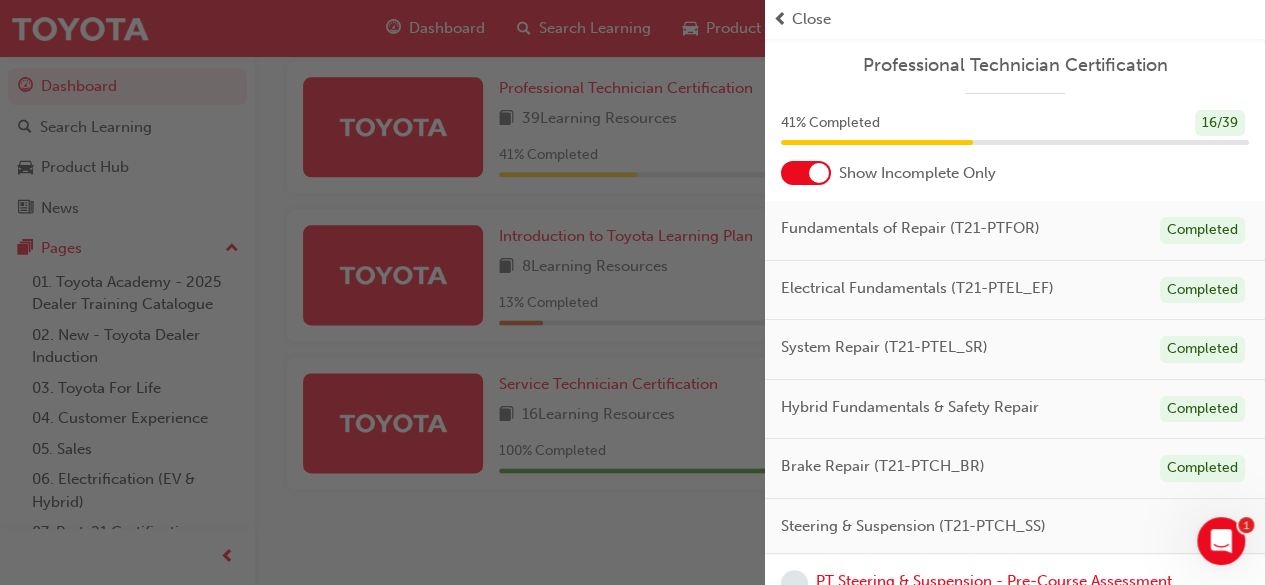 scroll, scrollTop: 1126, scrollLeft: 0, axis: vertical 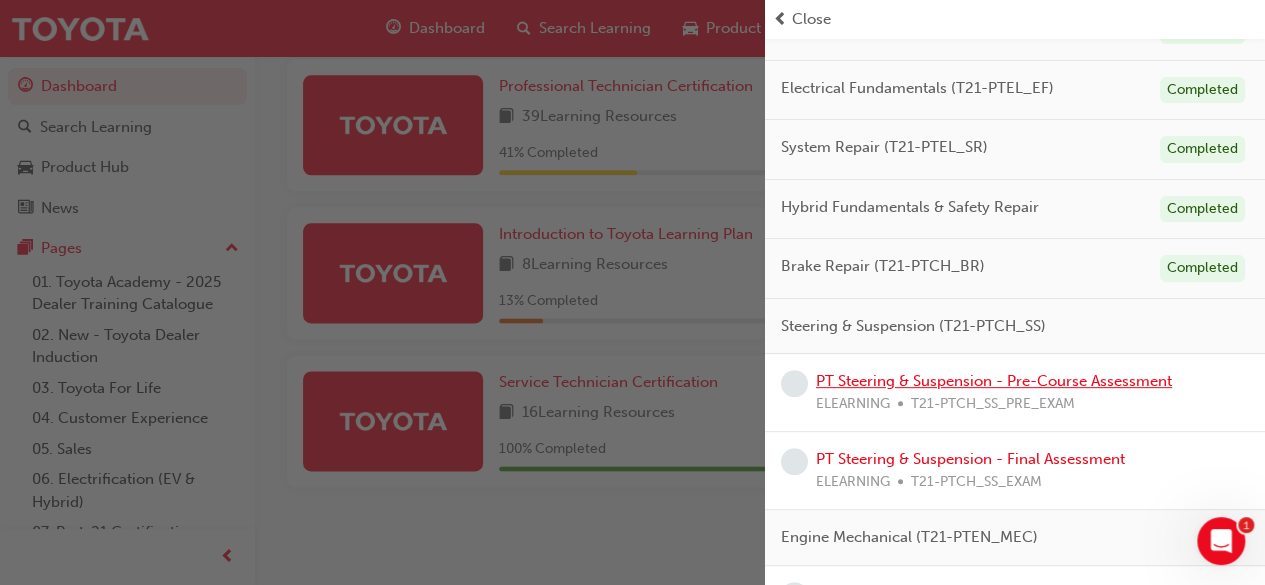 click on "PT Steering & Suspension - Pre-Course Assessment" at bounding box center [994, 381] 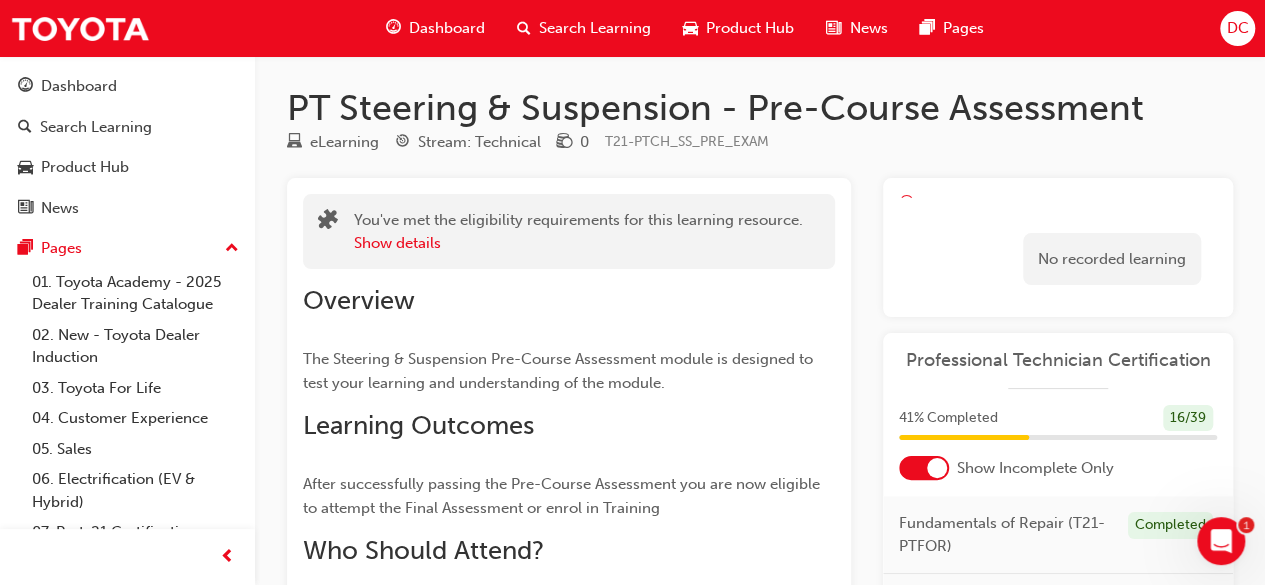 scroll, scrollTop: 0, scrollLeft: 0, axis: both 